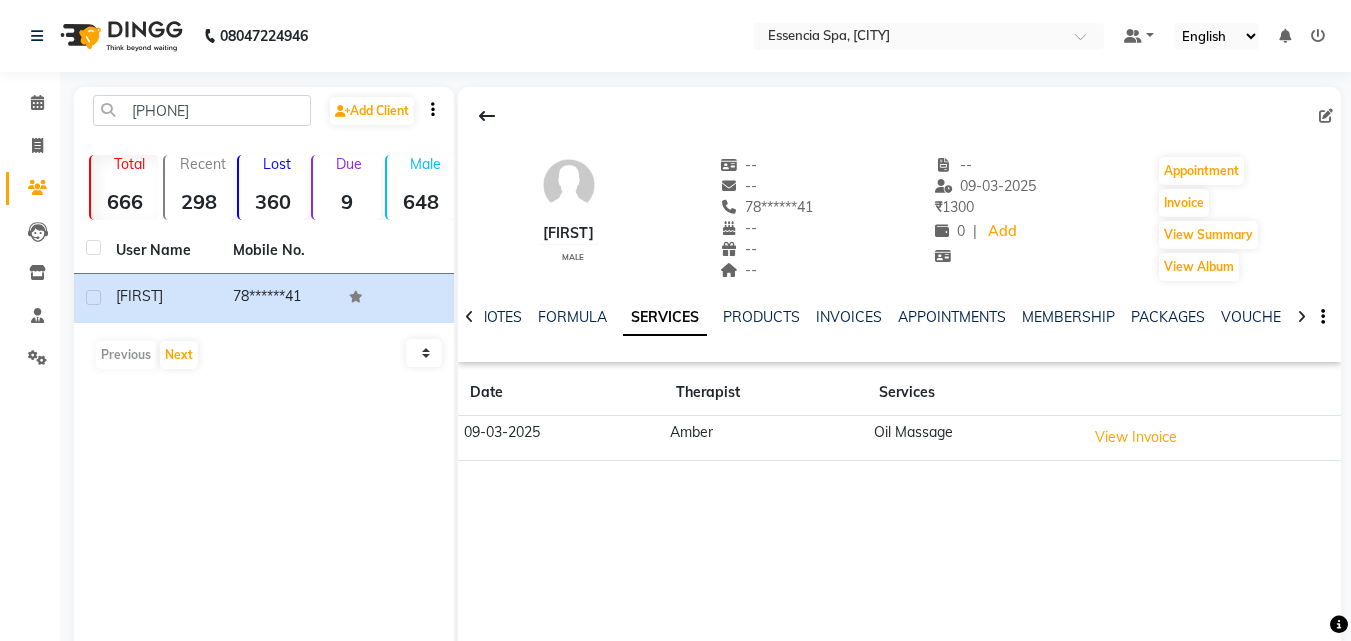 click on "[PHONE]  Add Client" 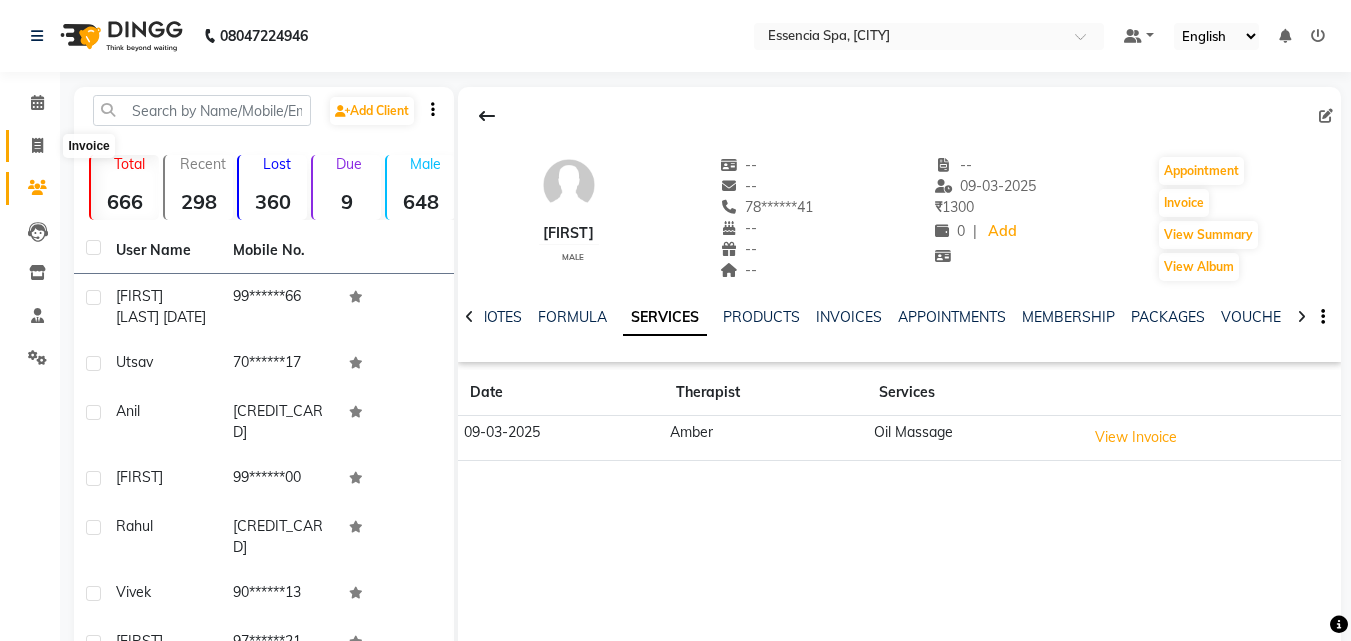 click 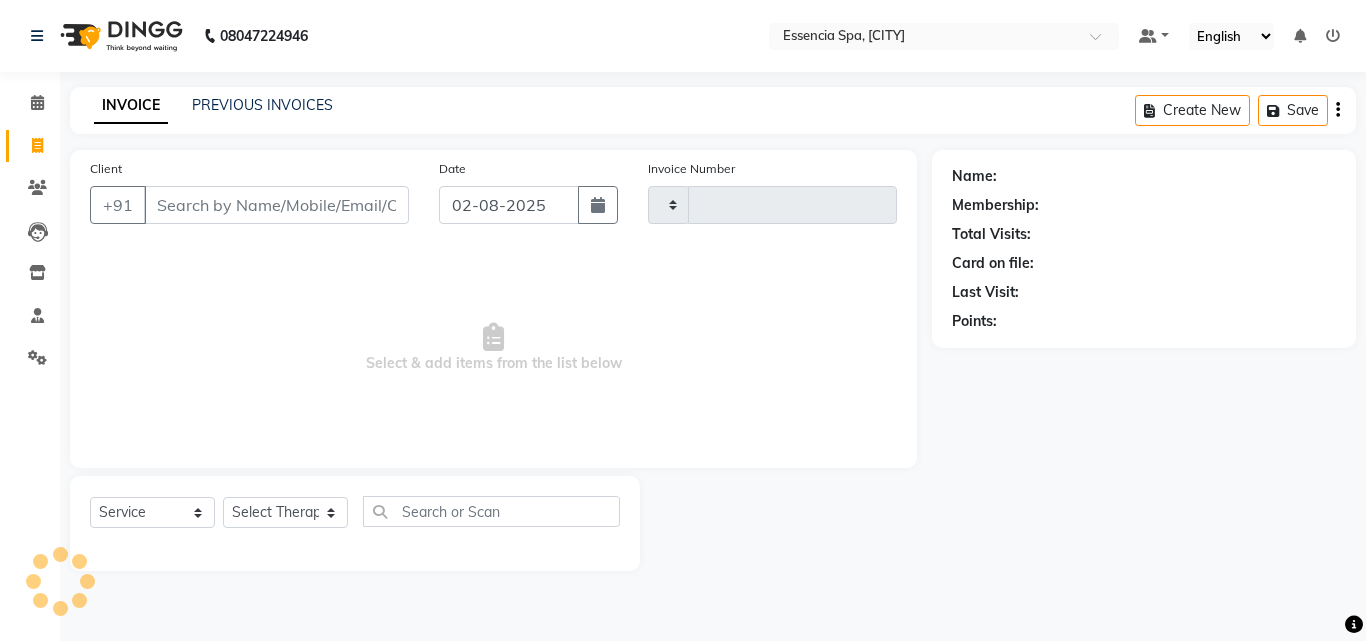 click on "Client" at bounding box center [276, 205] 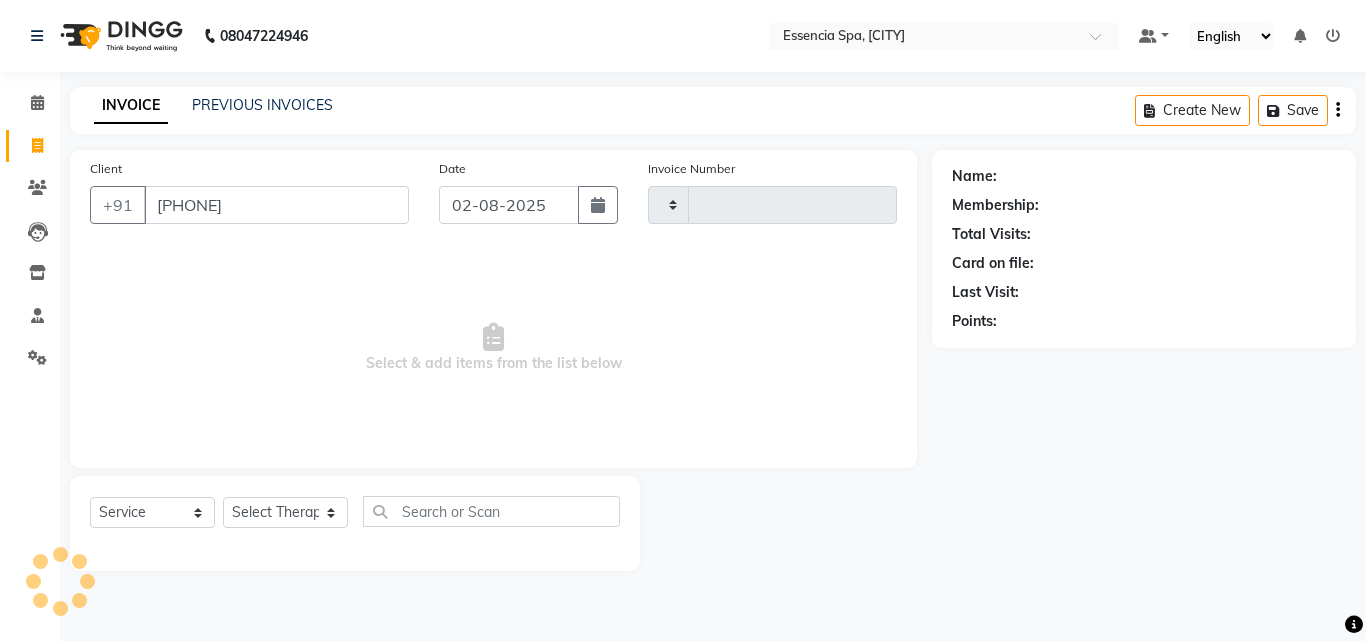 type on "1043" 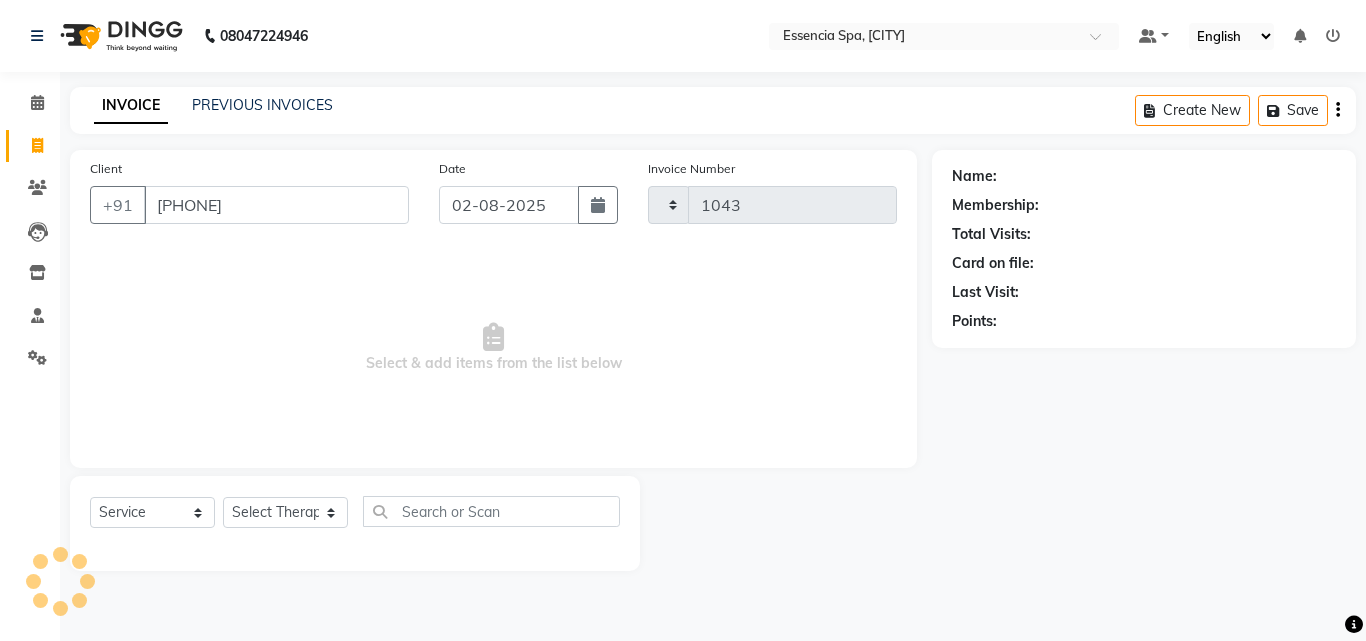 select on "7037" 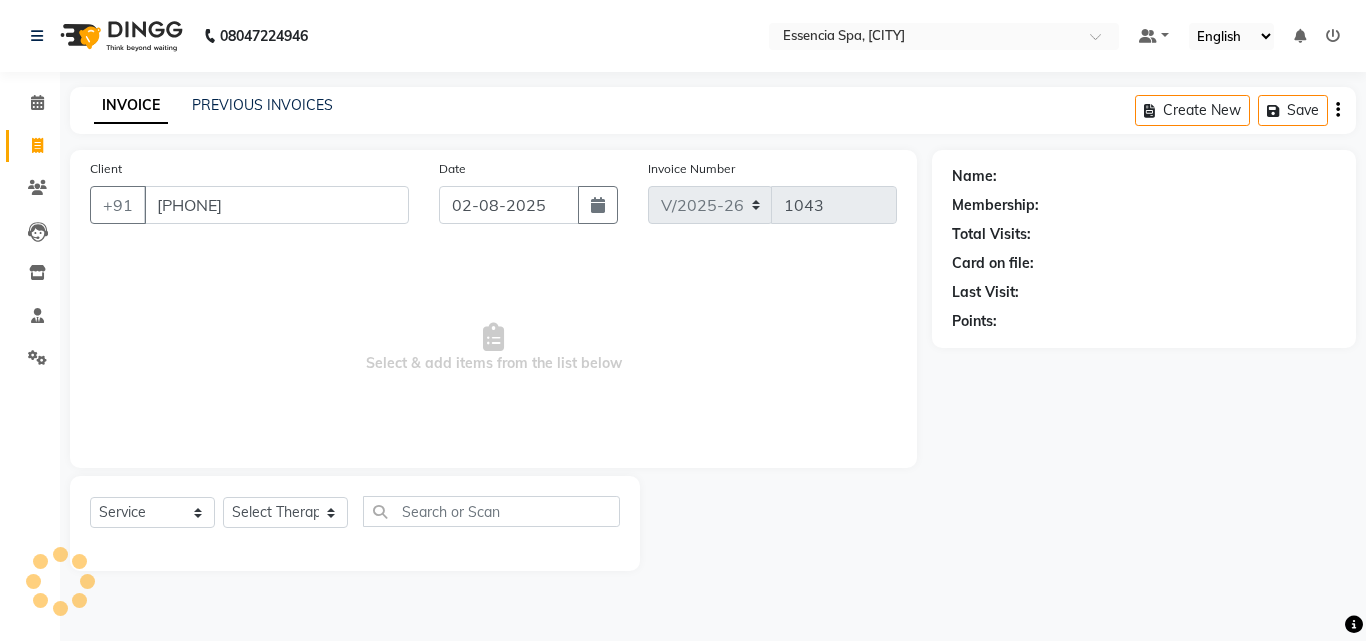 type on "[PHONE]" 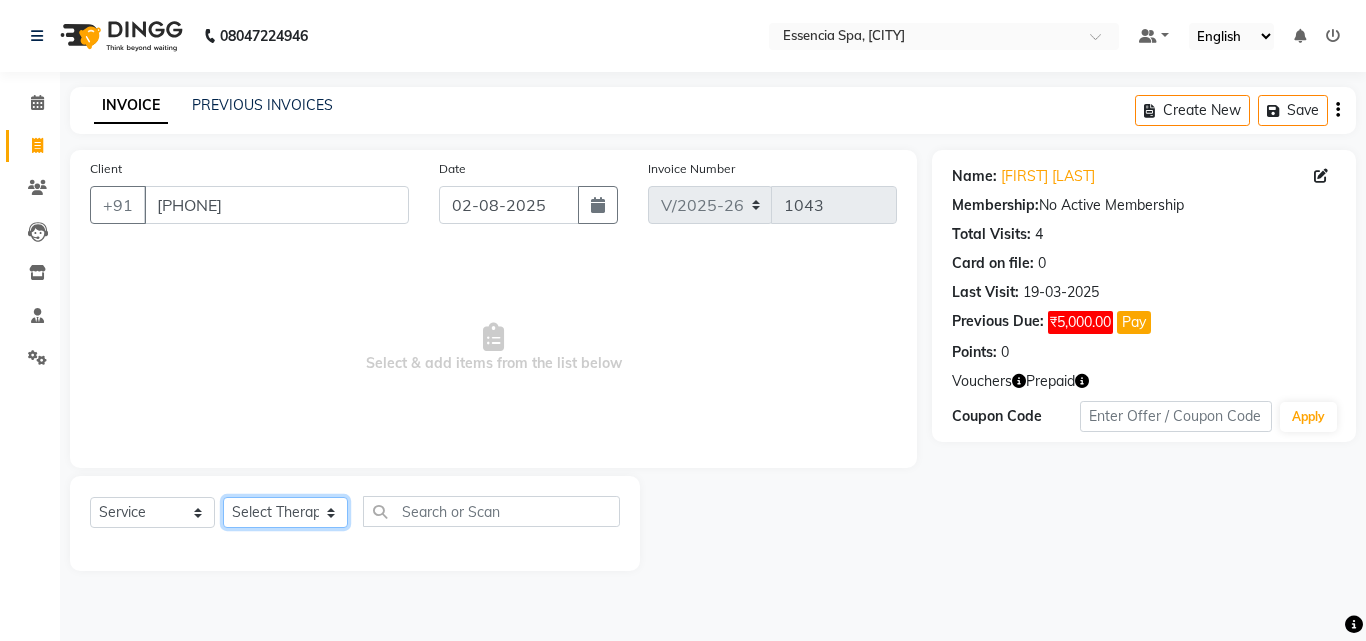 click on "Select Therapist Ahana Amber Dimple Jass Naaz ruchi ruhi" 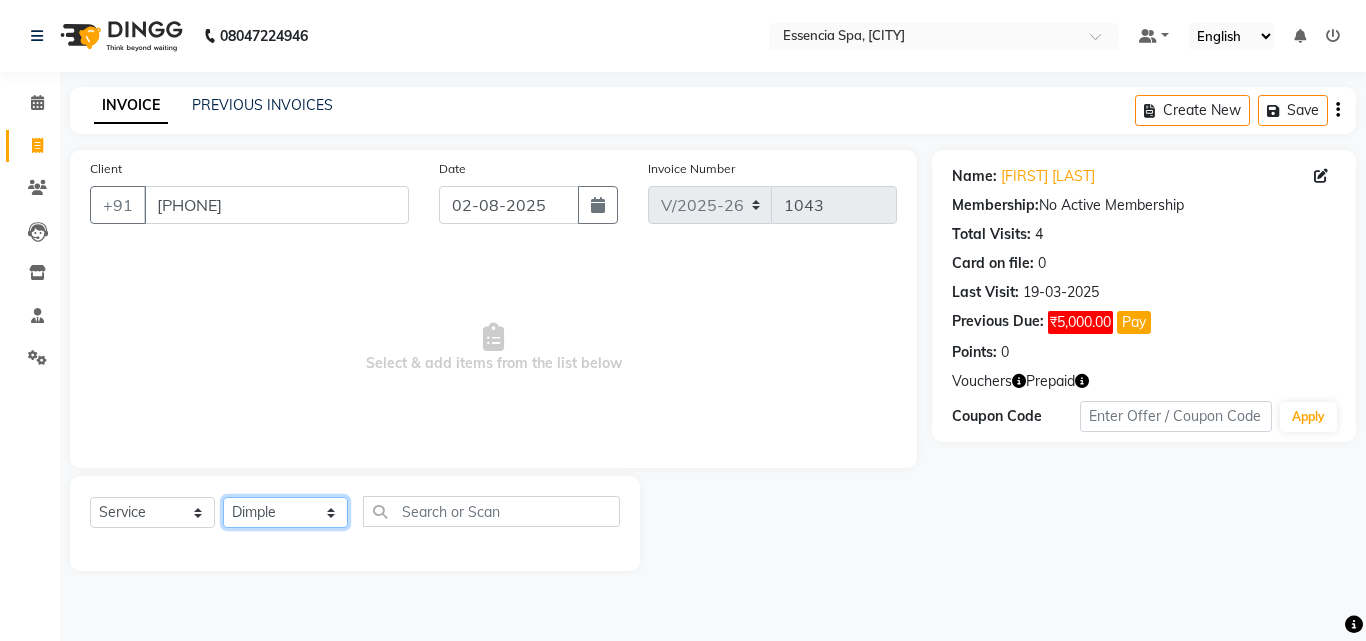 click on "Select Therapist Ahana Amber Dimple Jass Naaz ruchi ruhi" 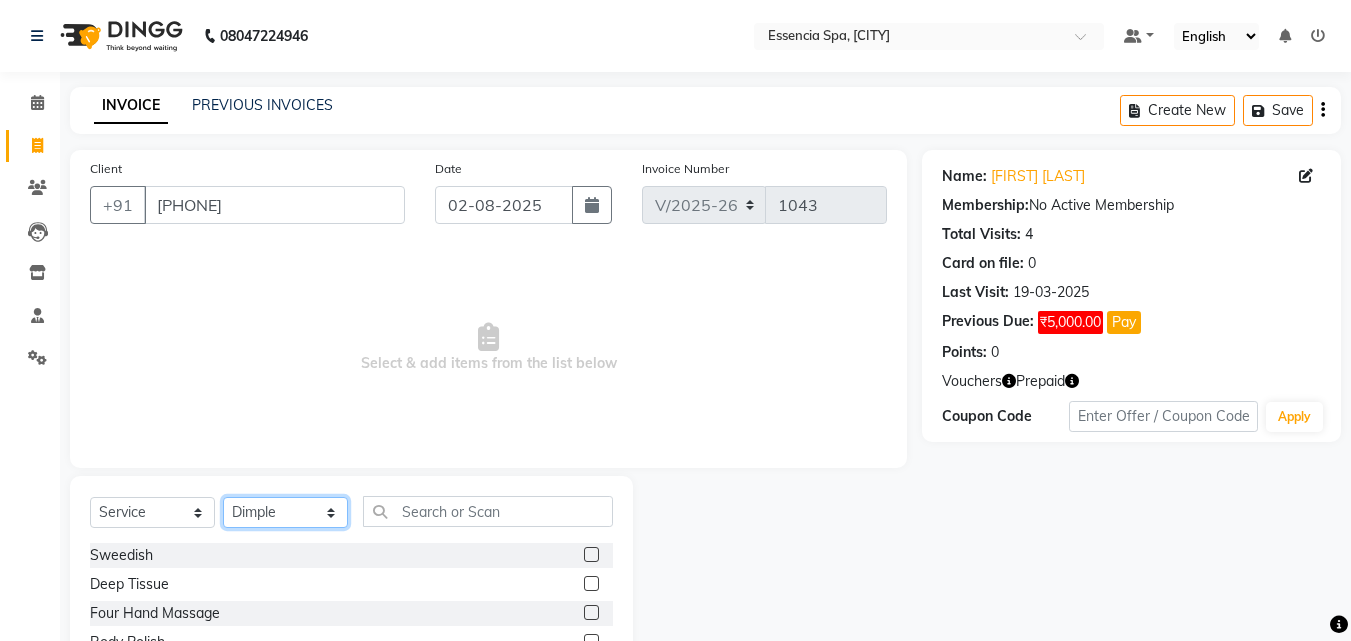 scroll, scrollTop: 160, scrollLeft: 0, axis: vertical 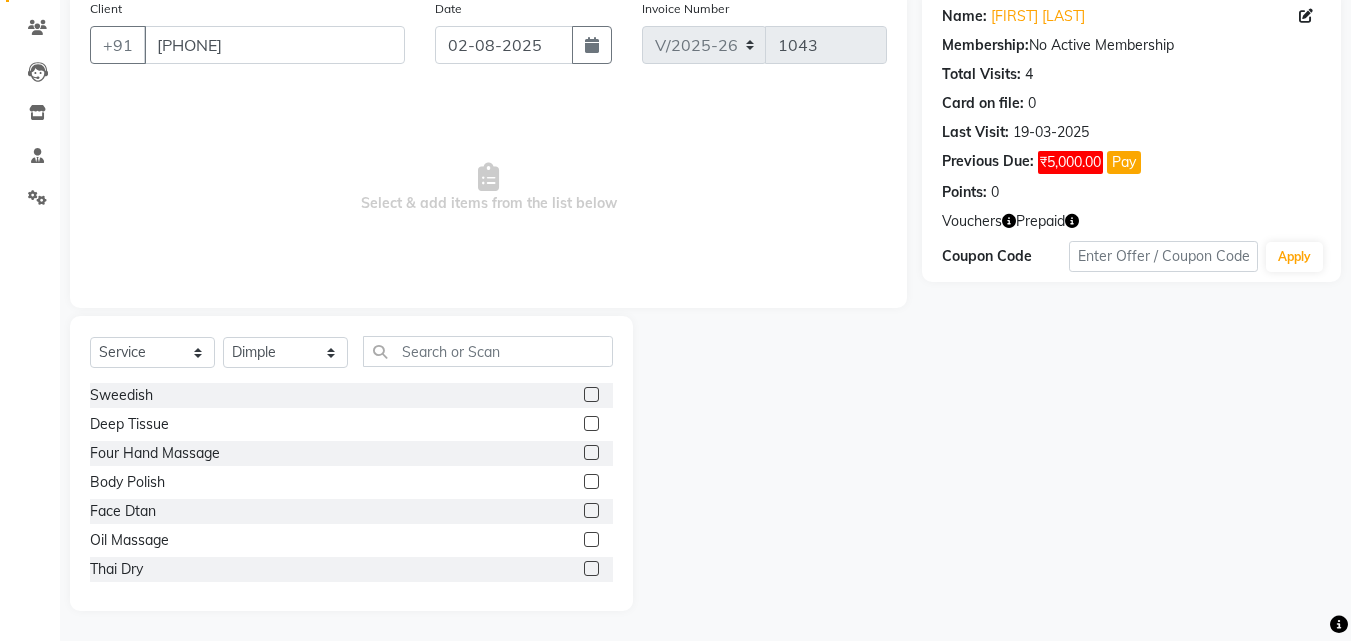 click on "Oil Massage" 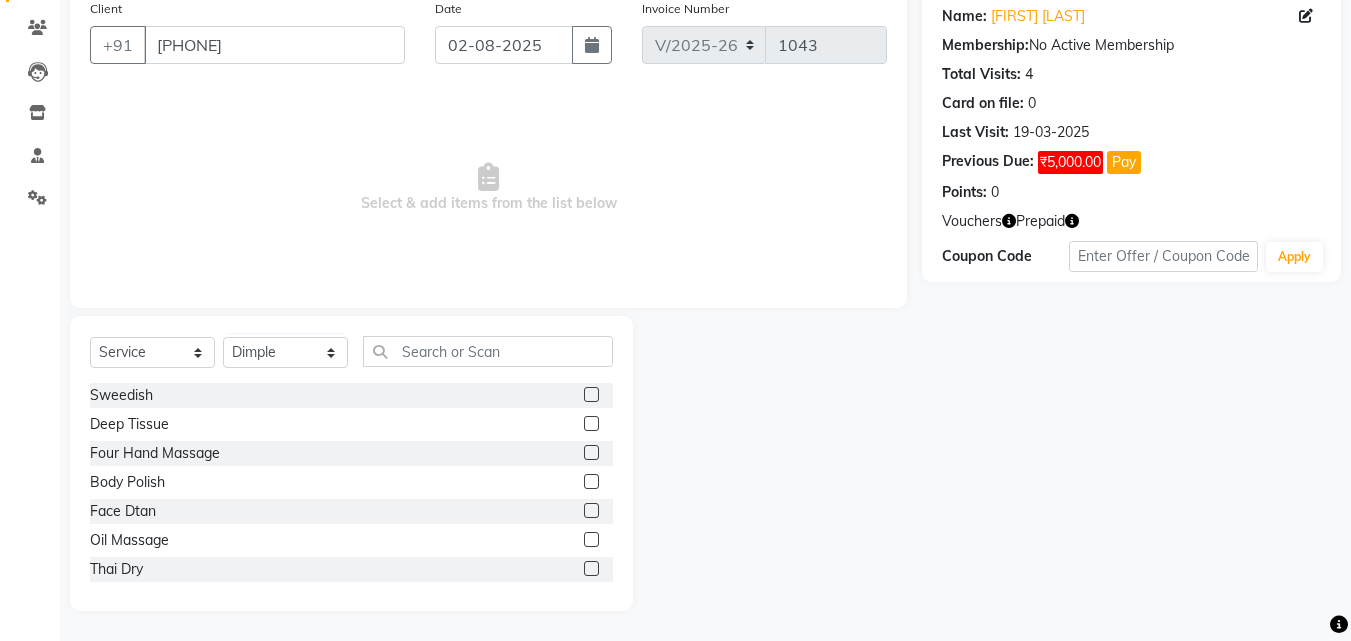 click 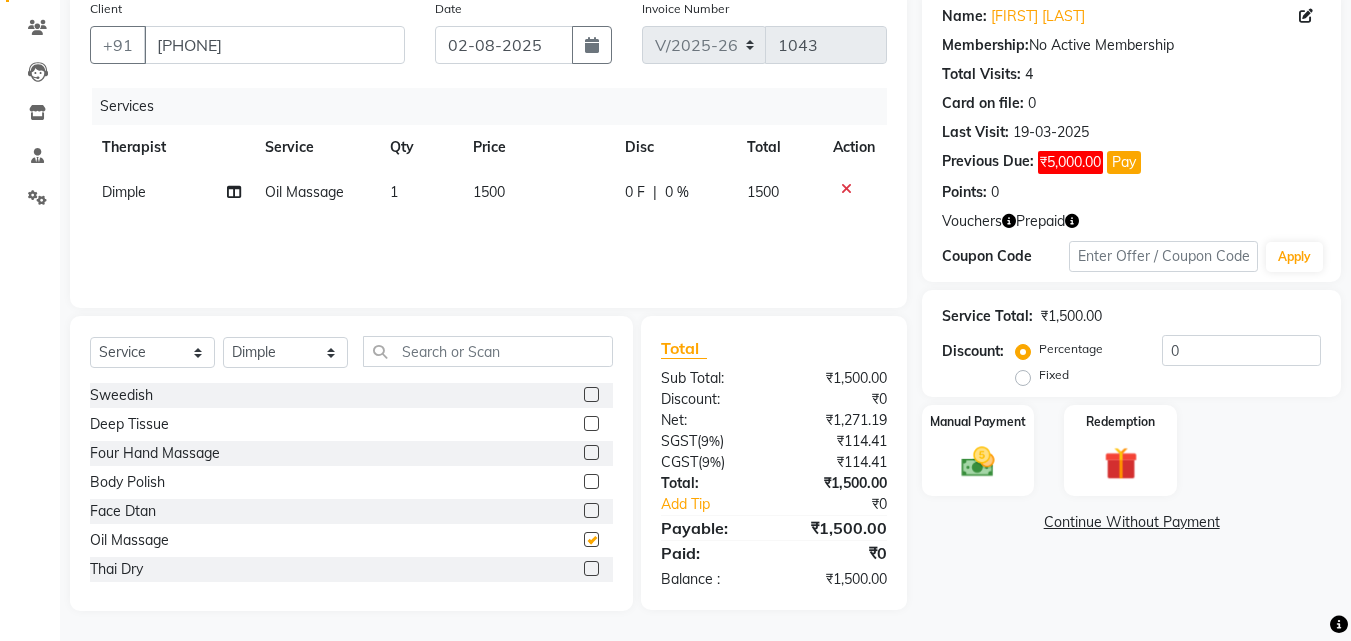 checkbox on "false" 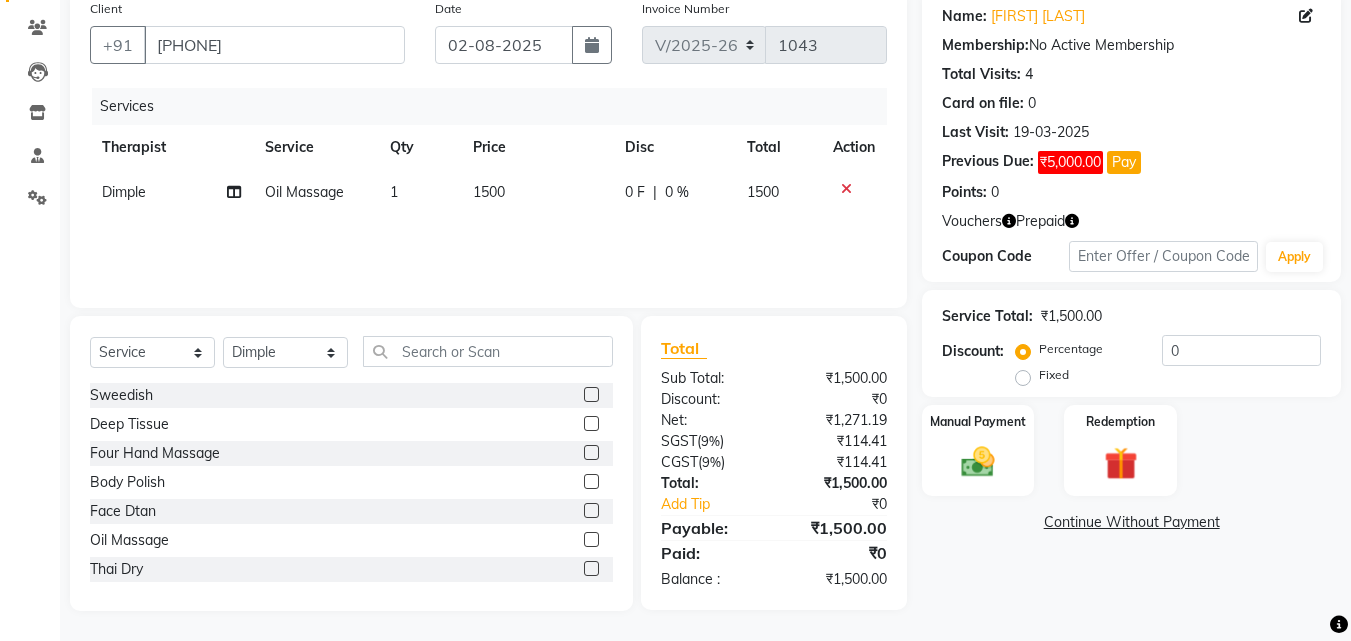 click on "1500" 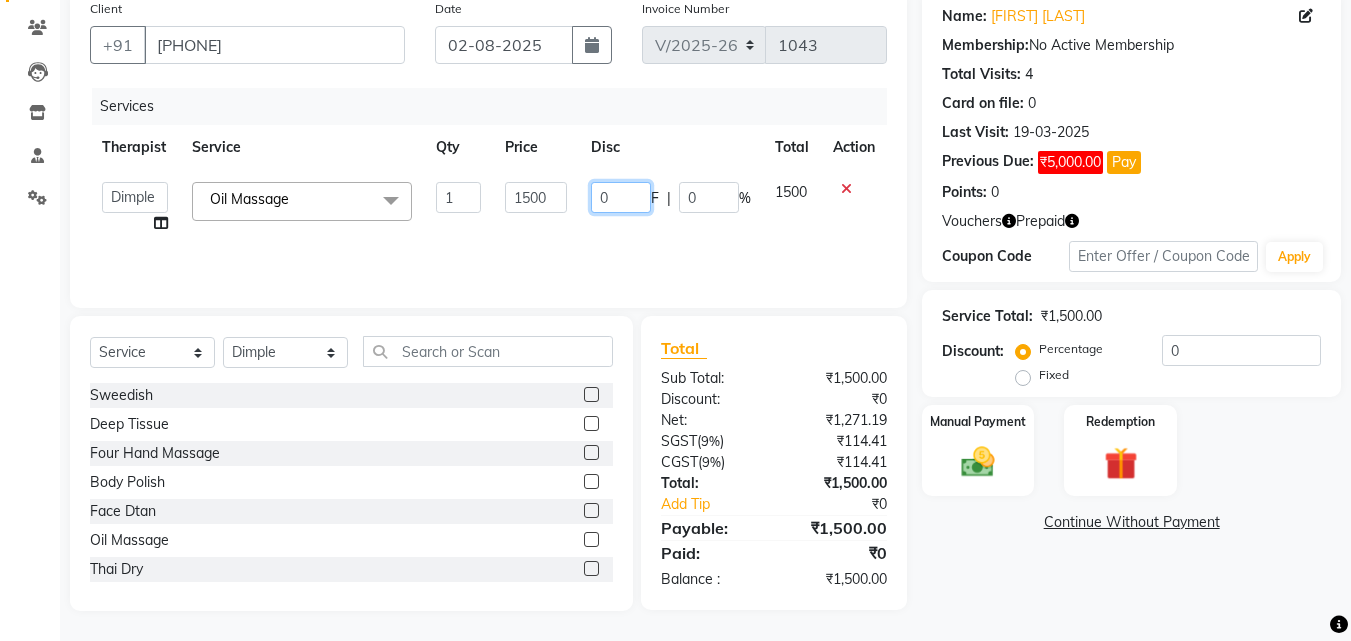 click on "0" 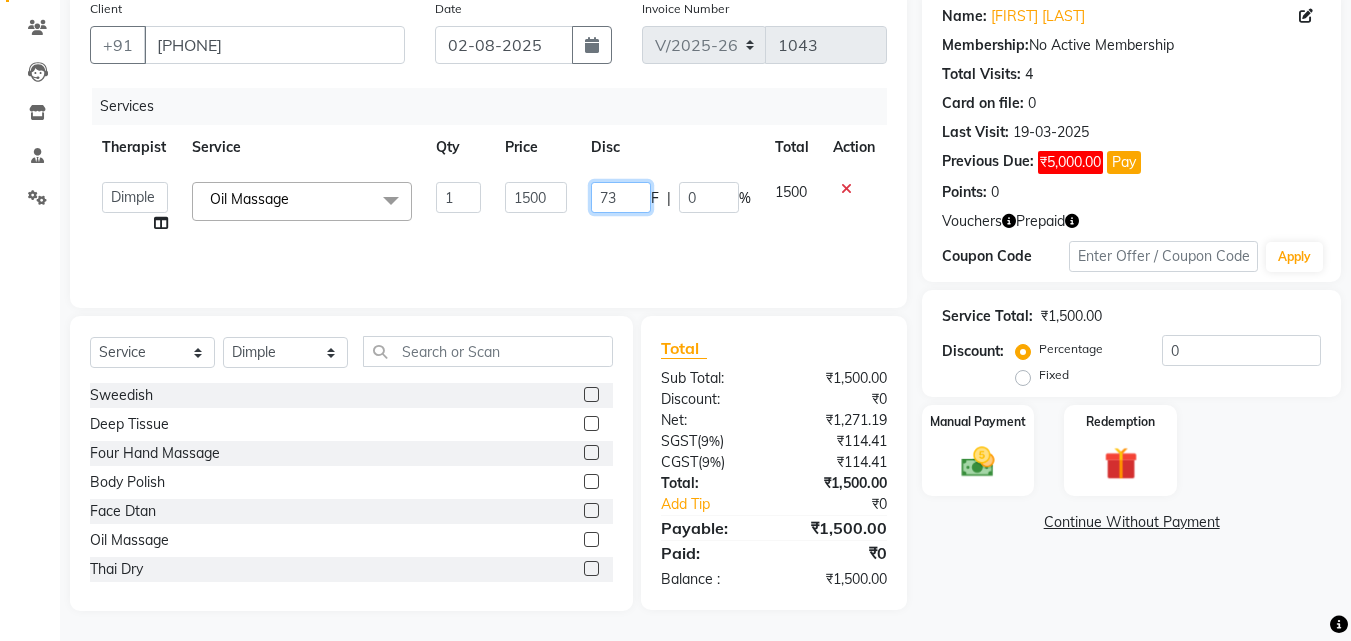 type on "731" 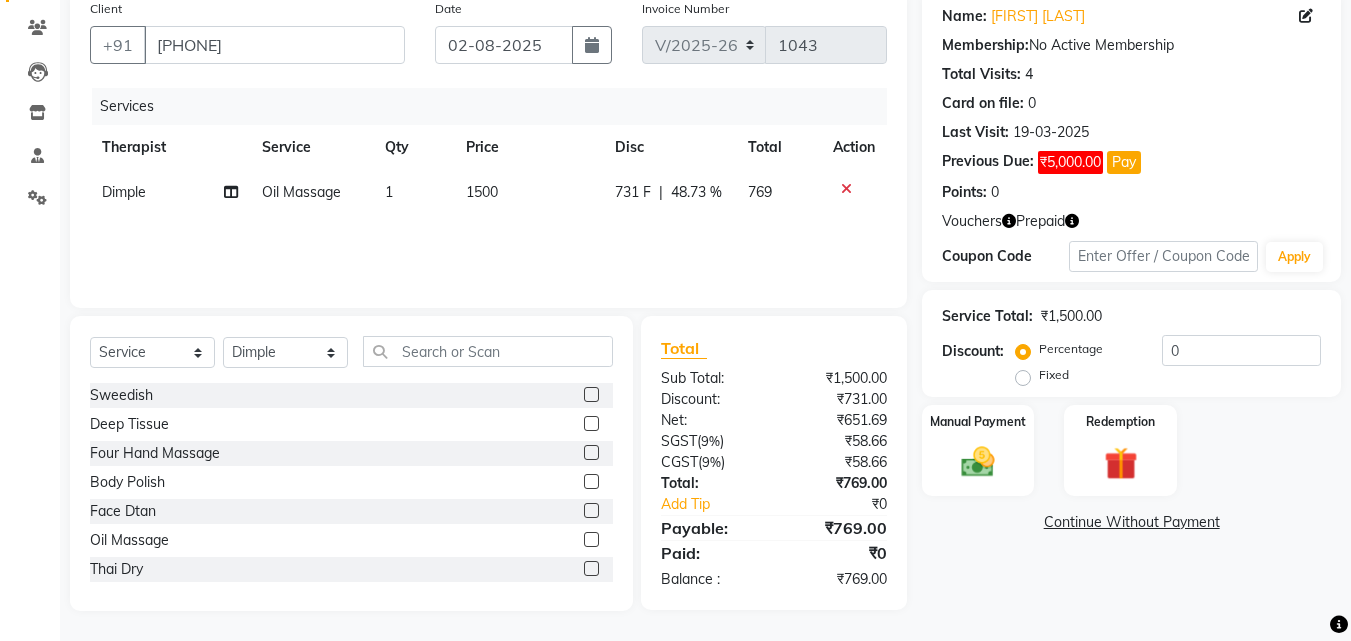 click on "Services Therapist Service Qty Price Disc Total Action [FIRST] Oil Massage 1 1500 731 F | 48.73 % 769" 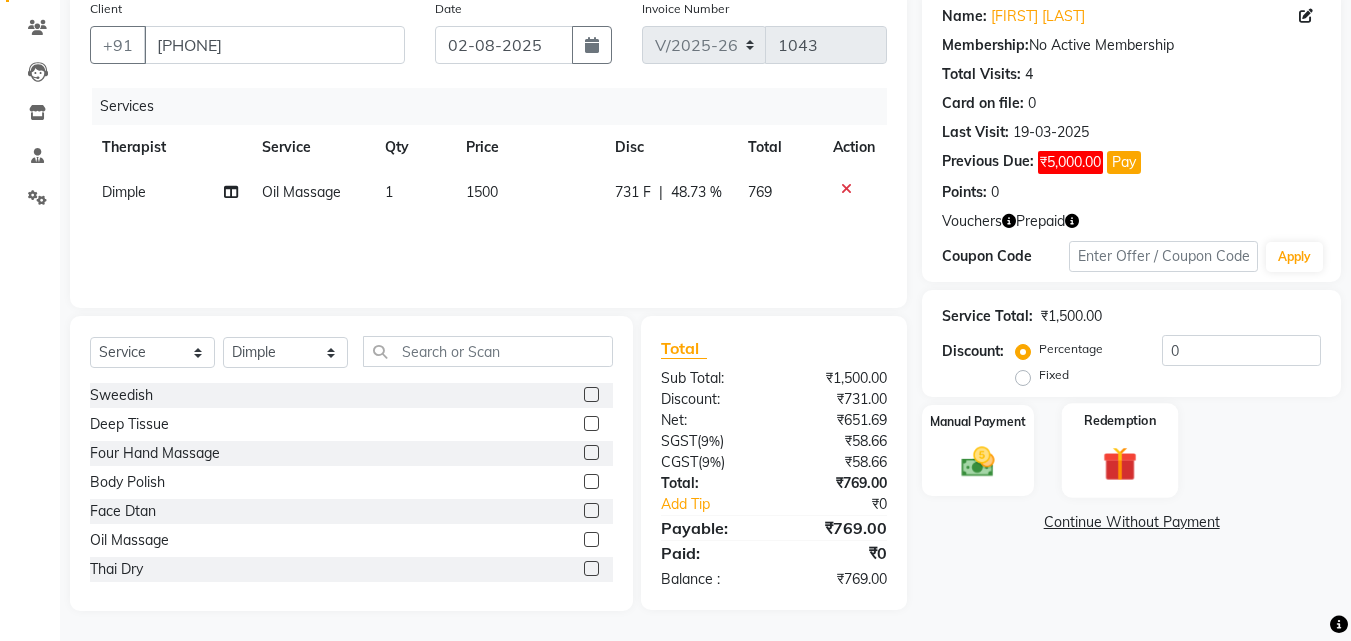 click 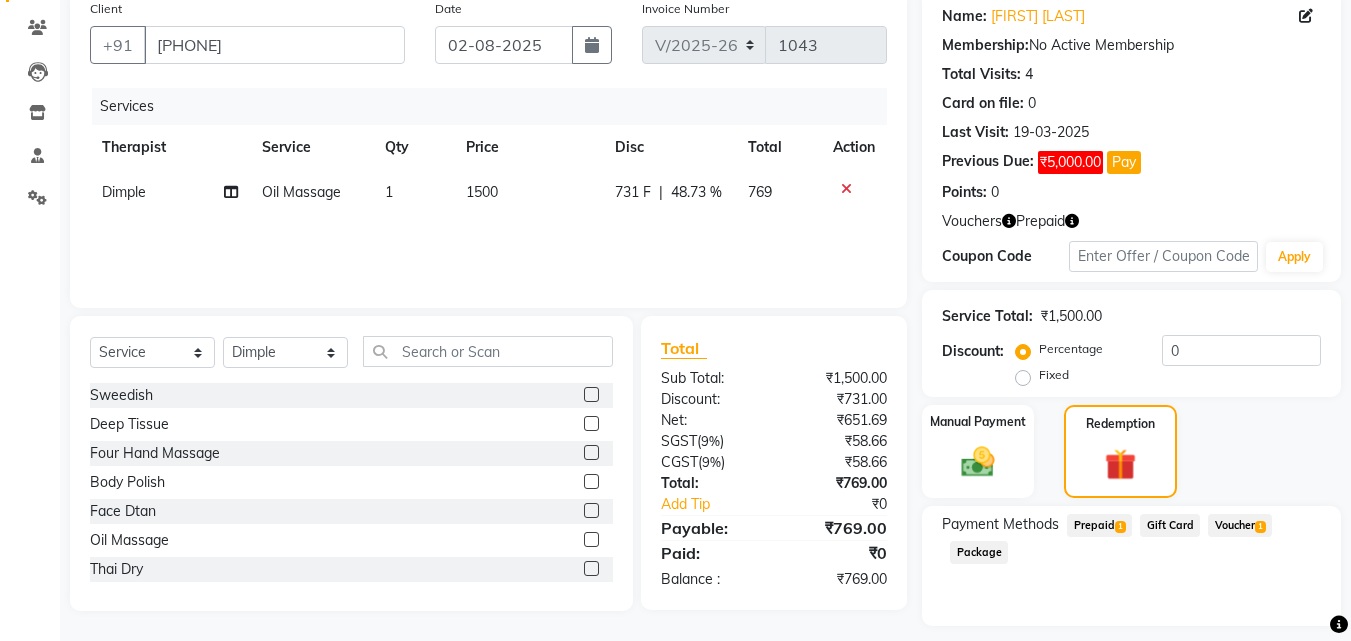 click on "Prepaid  1" 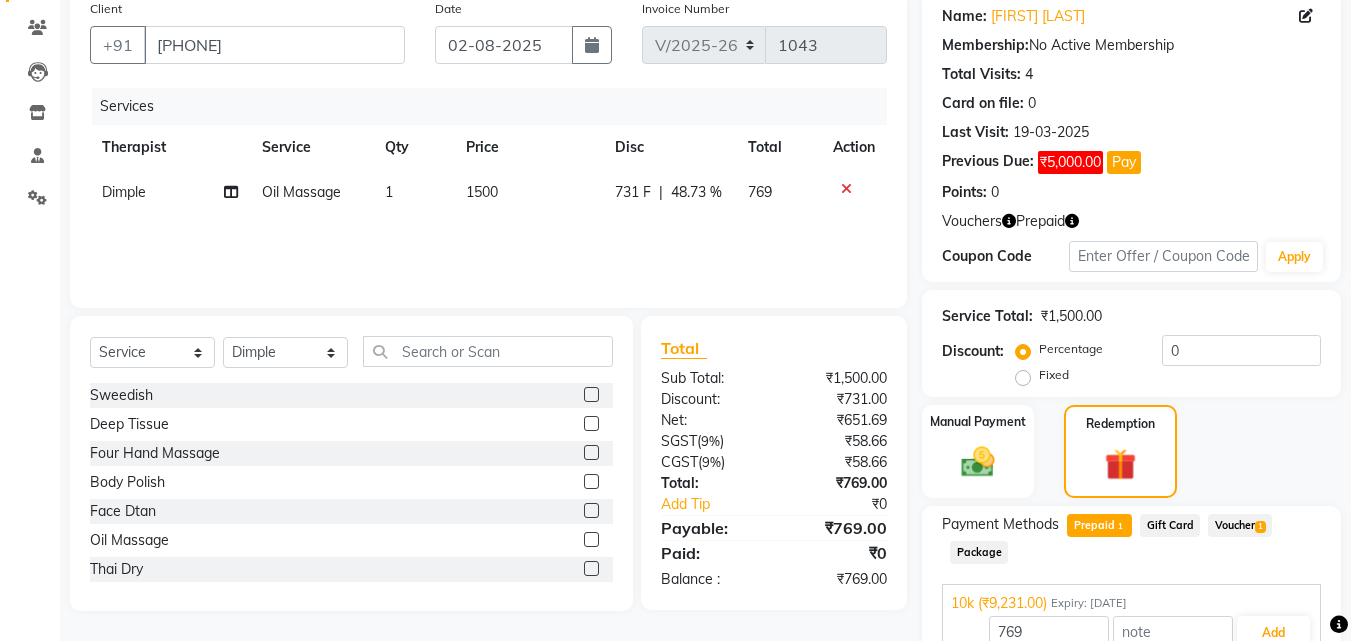 scroll, scrollTop: 259, scrollLeft: 0, axis: vertical 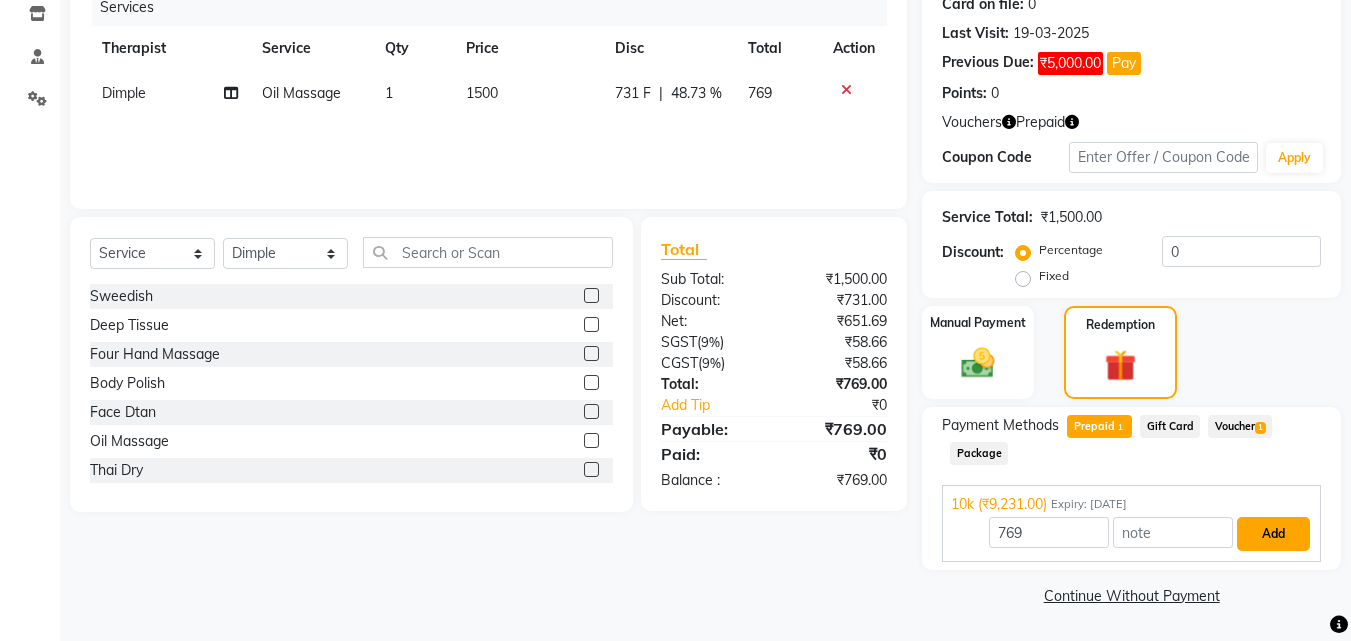 click on "Add" at bounding box center [1273, 534] 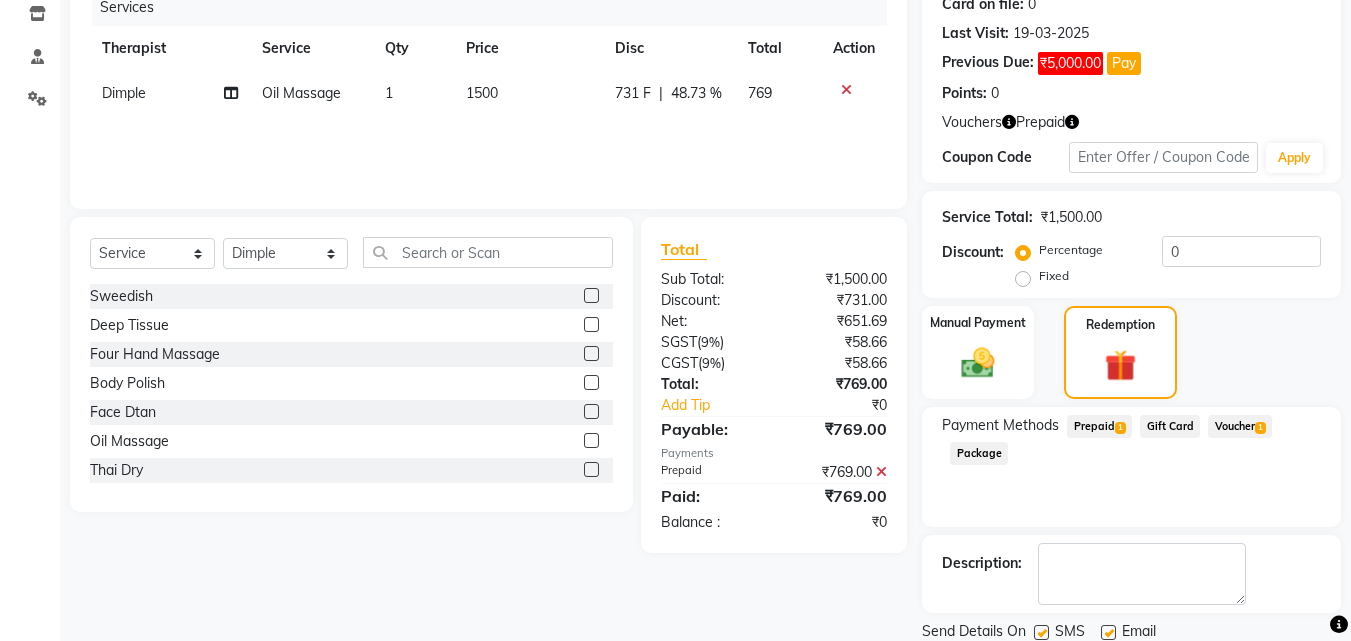 scroll, scrollTop: 329, scrollLeft: 0, axis: vertical 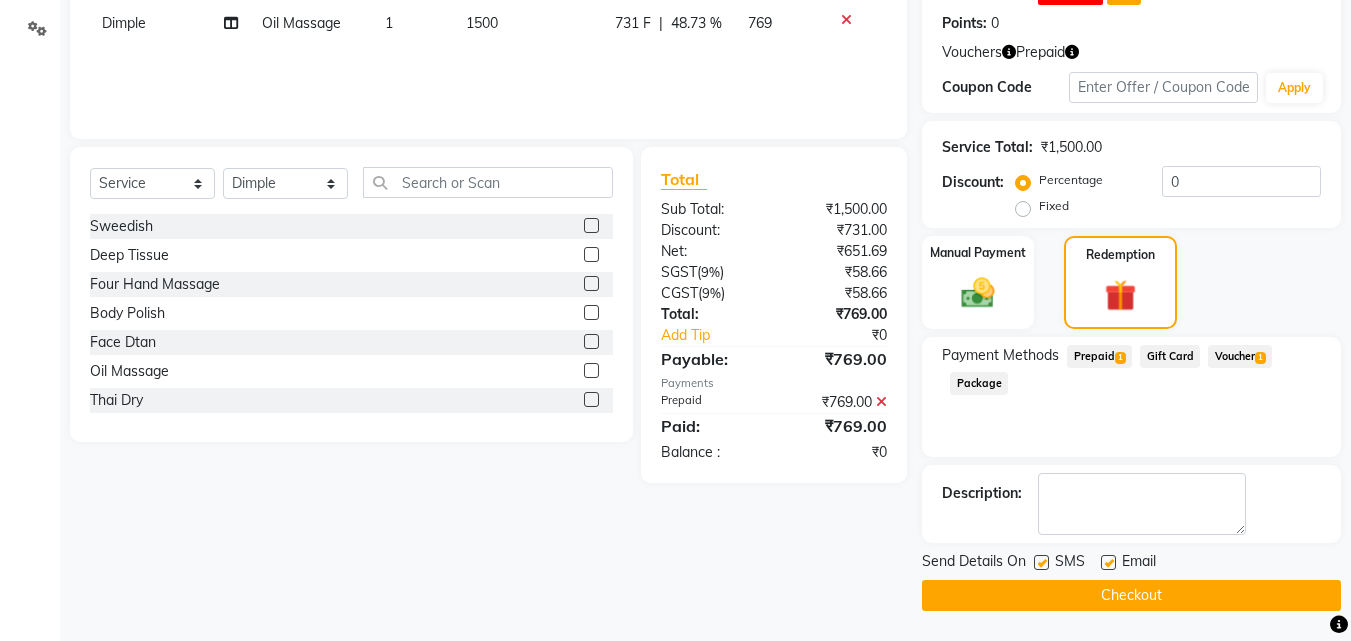 click on "Checkout" 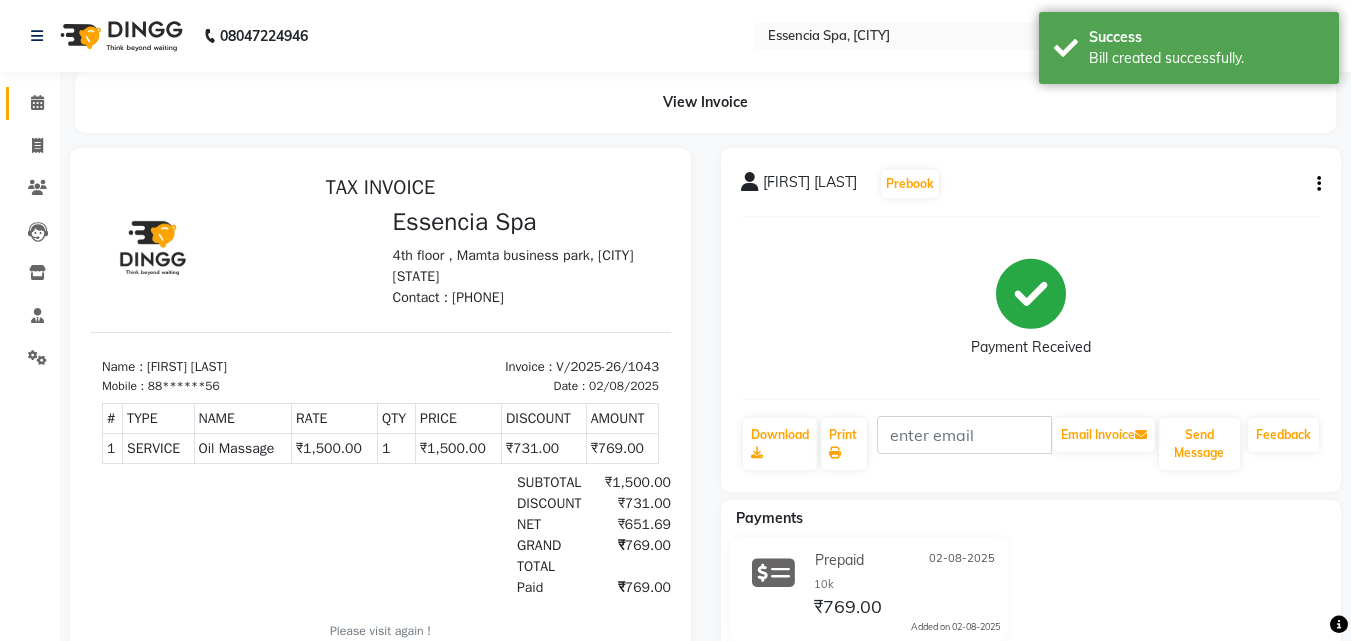 scroll, scrollTop: 0, scrollLeft: 0, axis: both 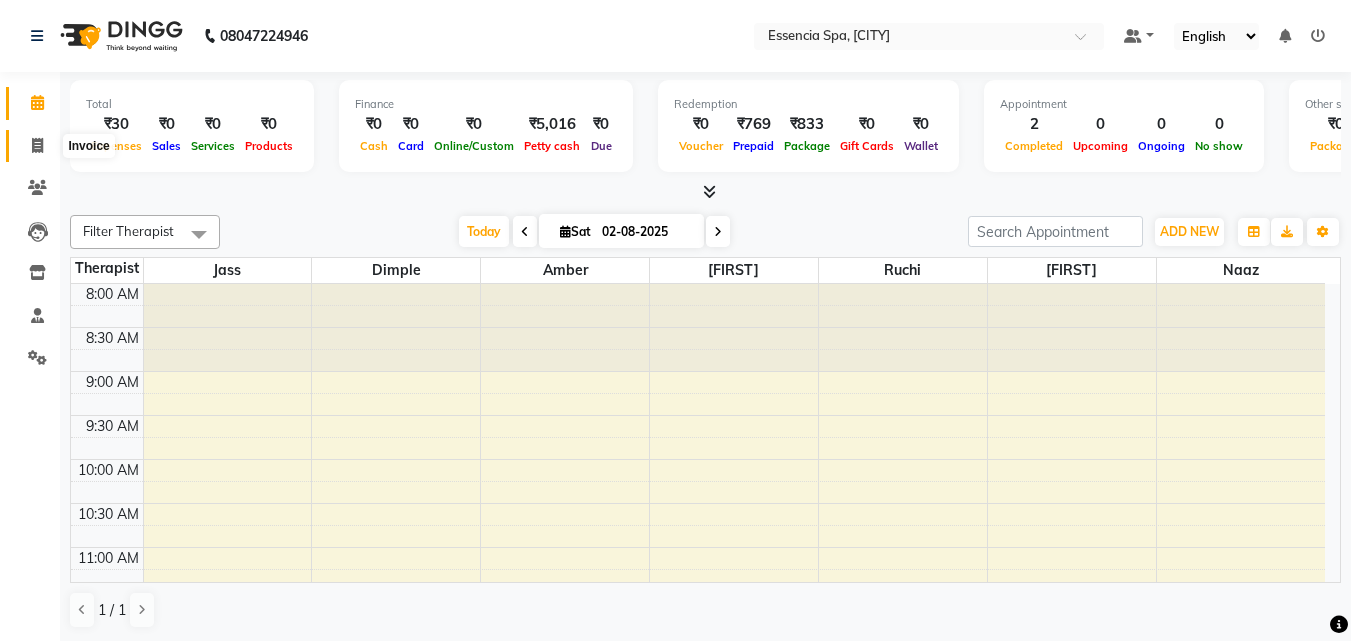 click 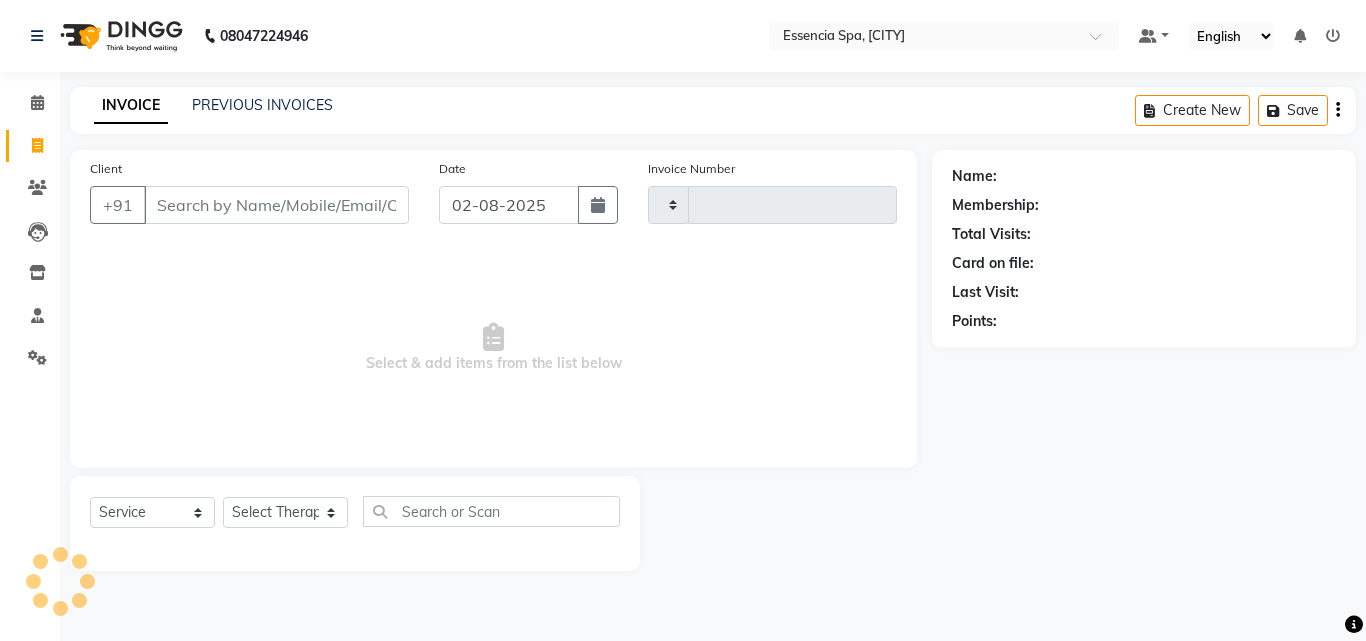 click on "Client" at bounding box center [276, 205] 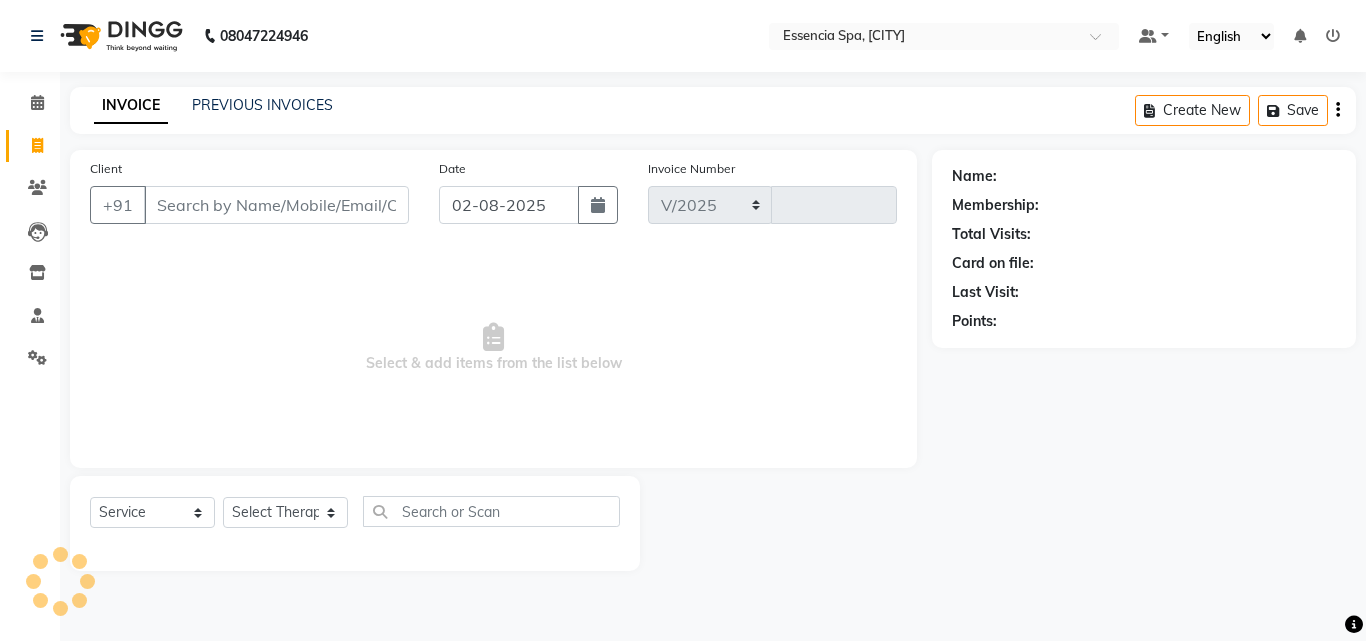 select on "7037" 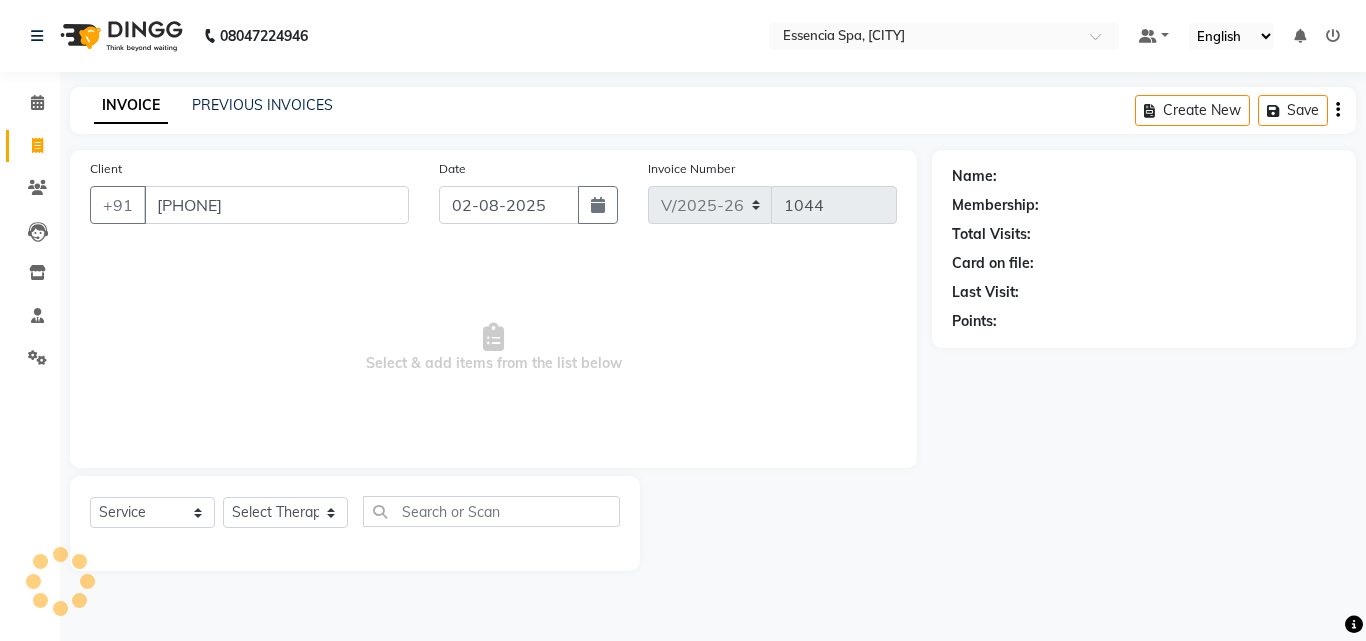 type on "[PHONE]" 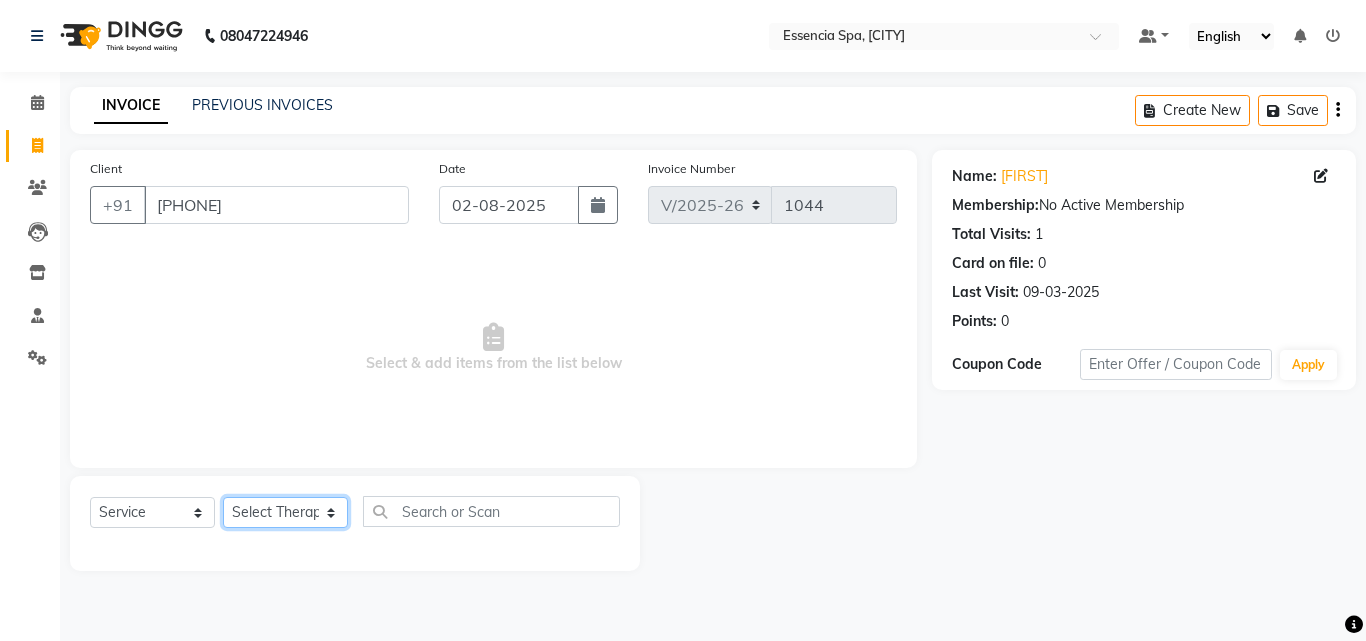 click on "Select Therapist Ahana Amber Dimple Jass Naaz ruchi ruhi" 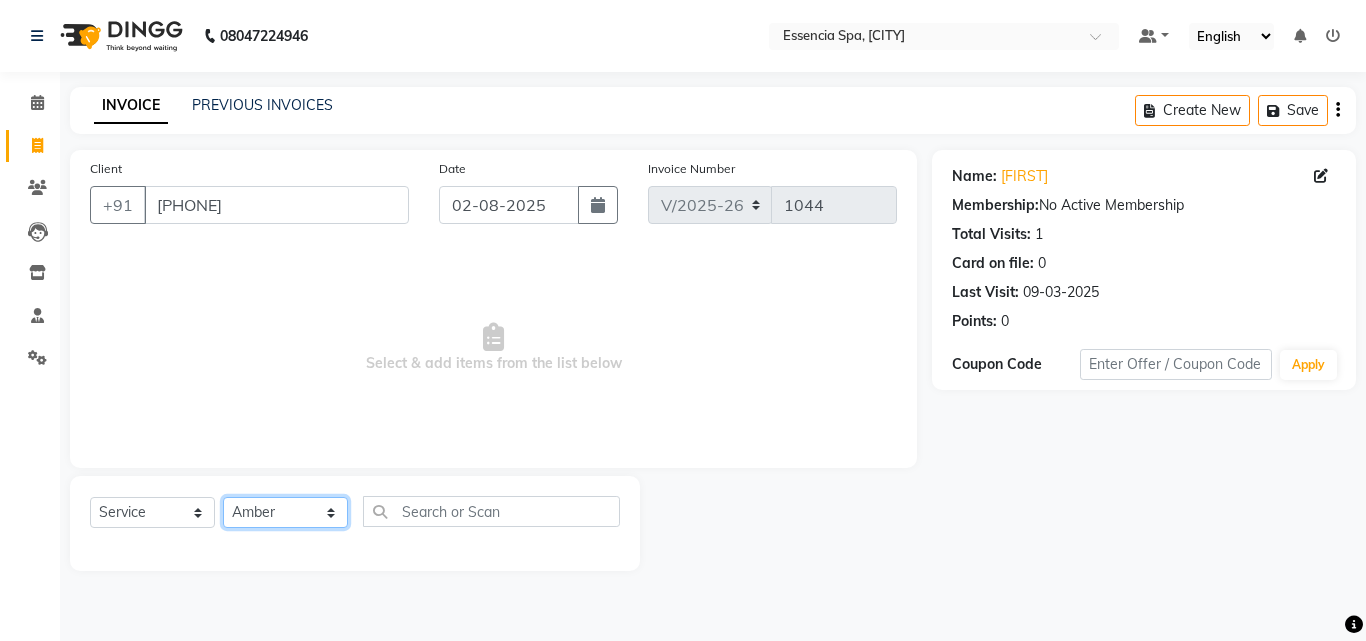 click on "Select Therapist Ahana Amber Dimple Jass Naaz ruchi ruhi" 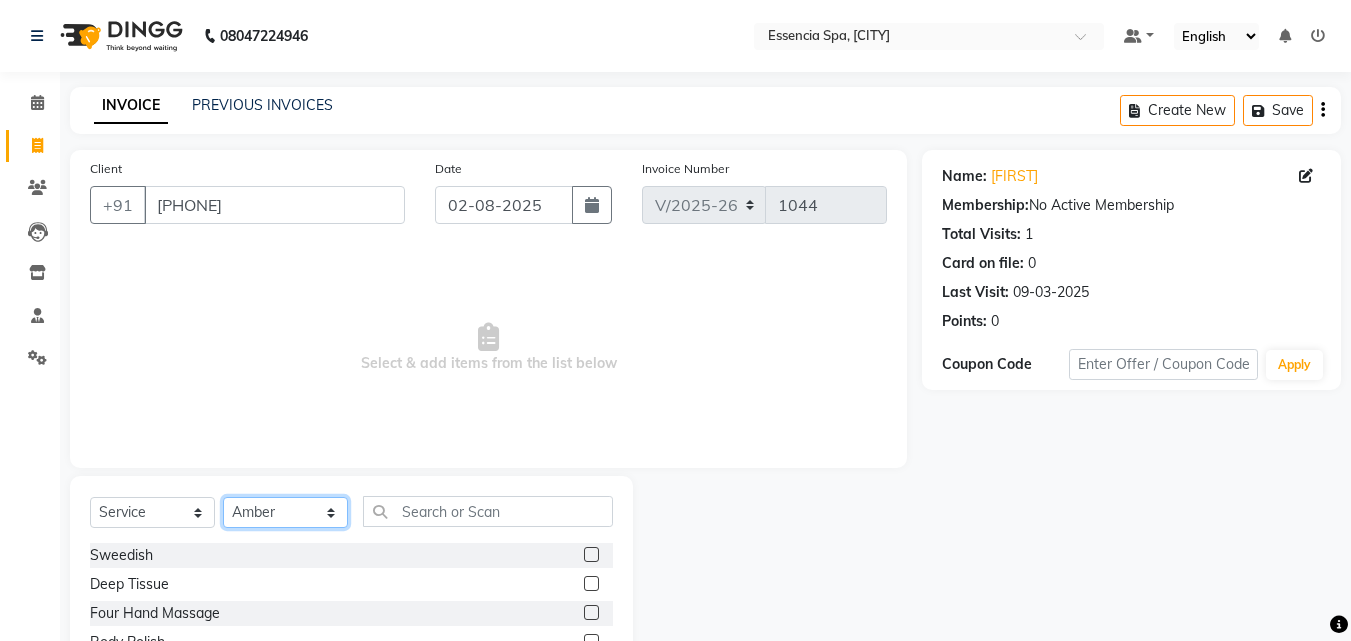 scroll, scrollTop: 160, scrollLeft: 0, axis: vertical 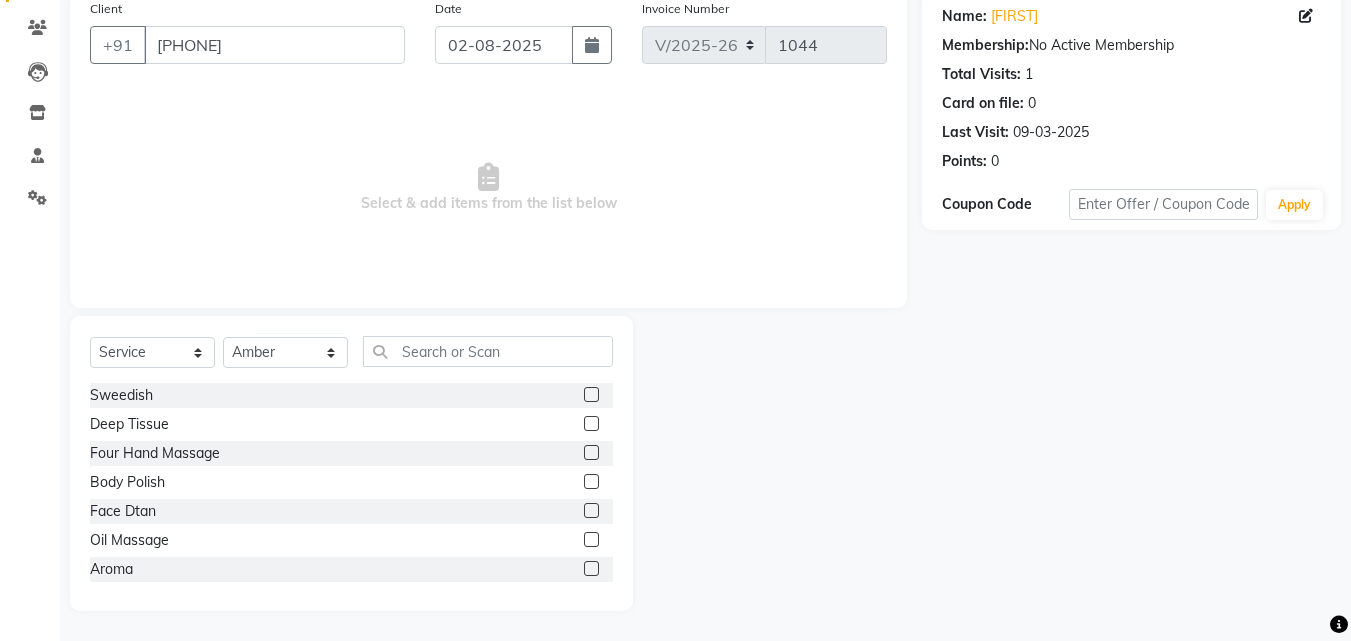 click 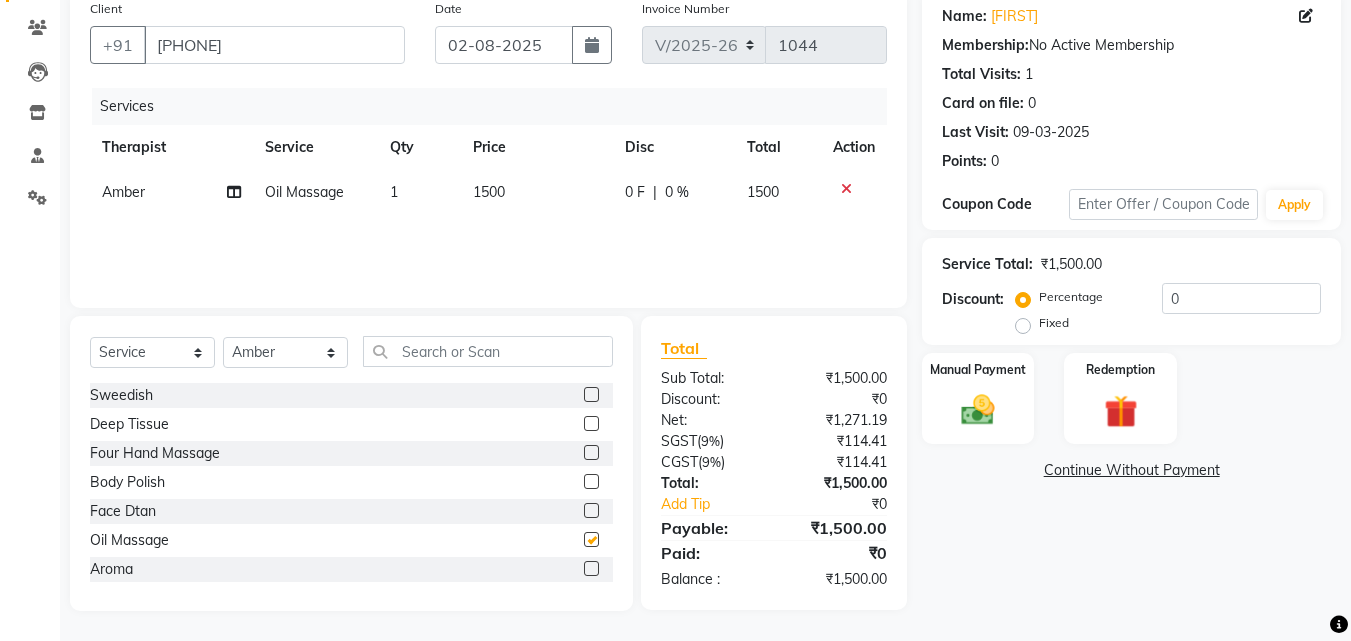 checkbox on "false" 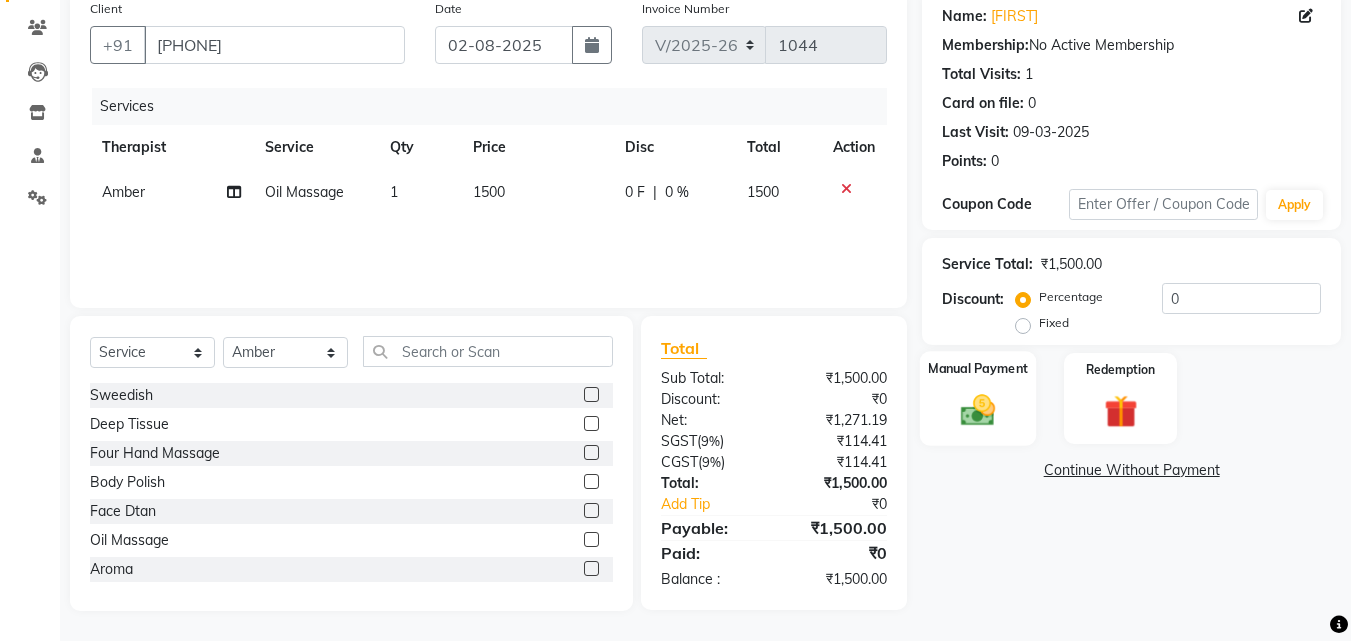 click 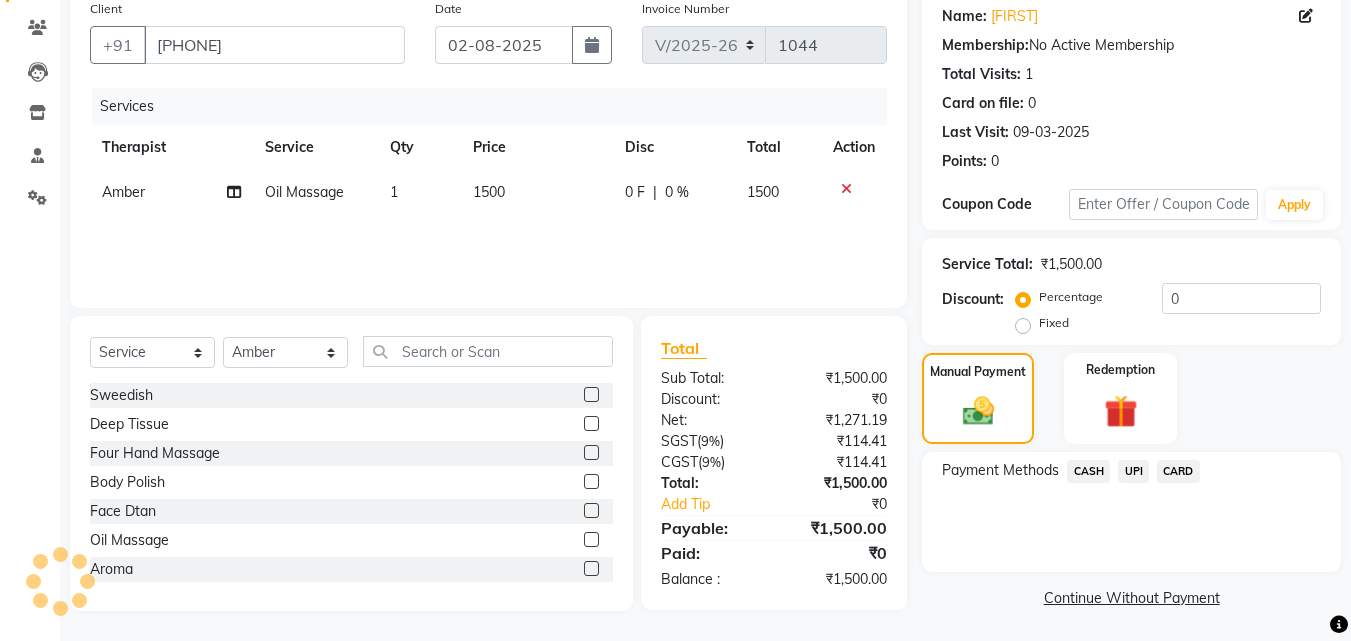 click on "UPI" 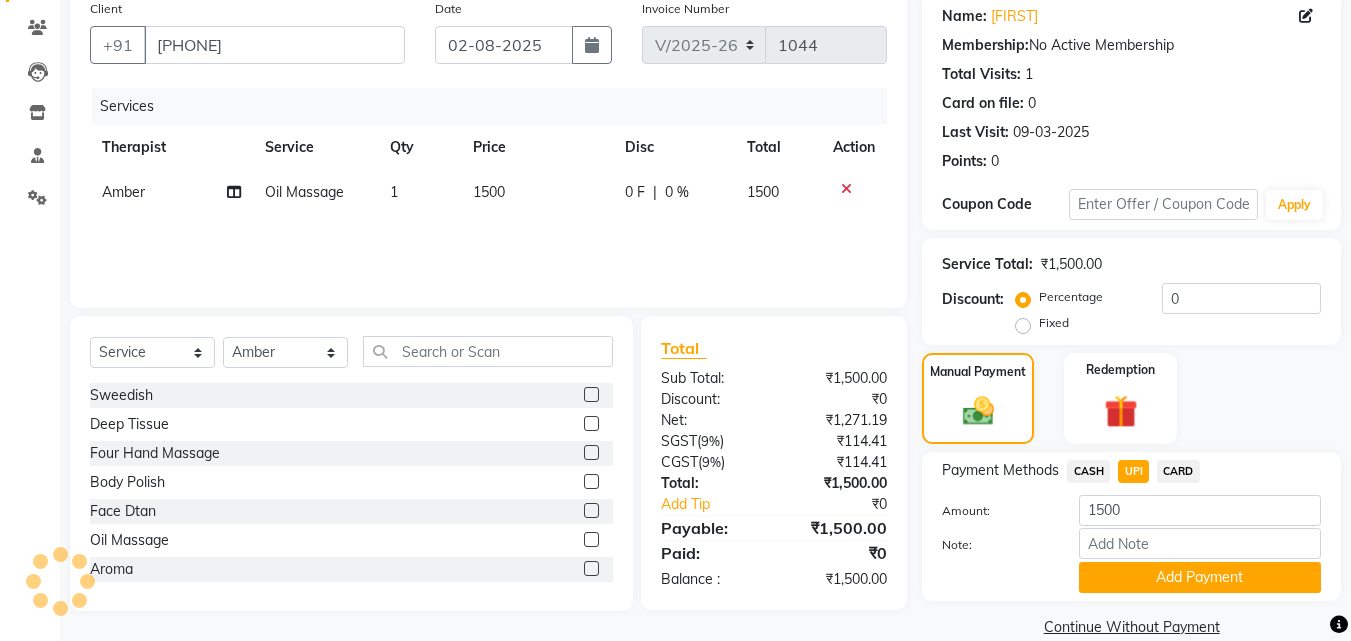 scroll, scrollTop: 191, scrollLeft: 0, axis: vertical 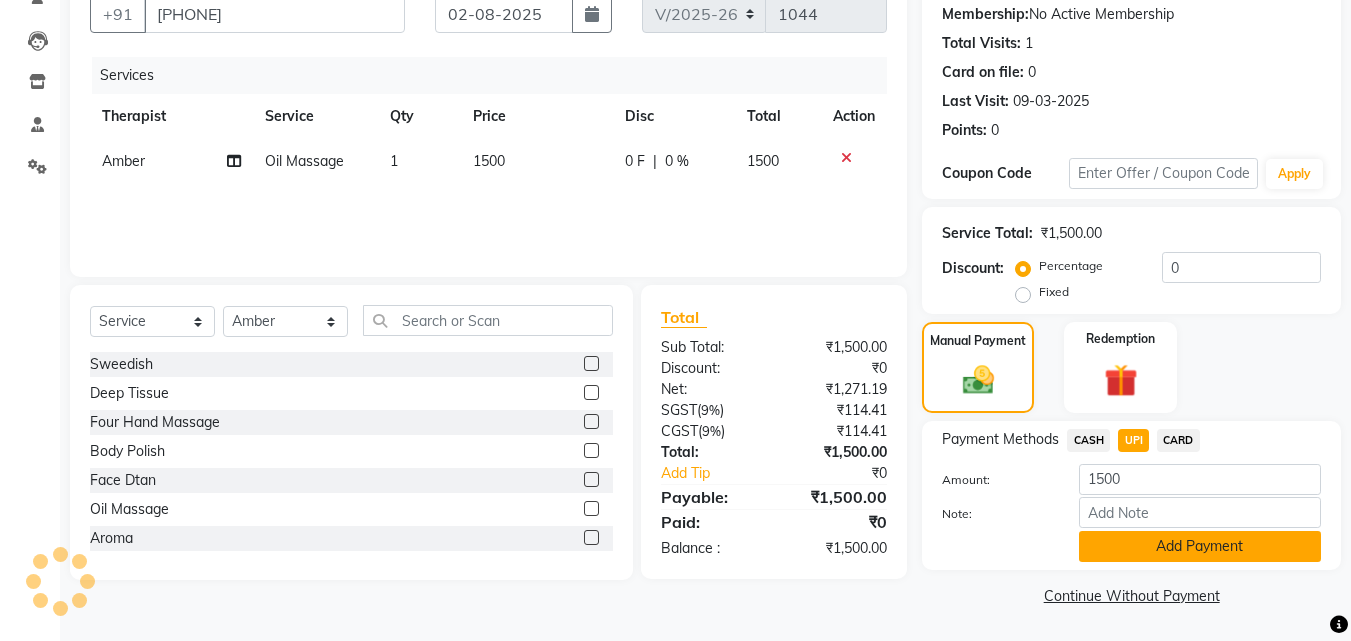 click on "Add Payment" 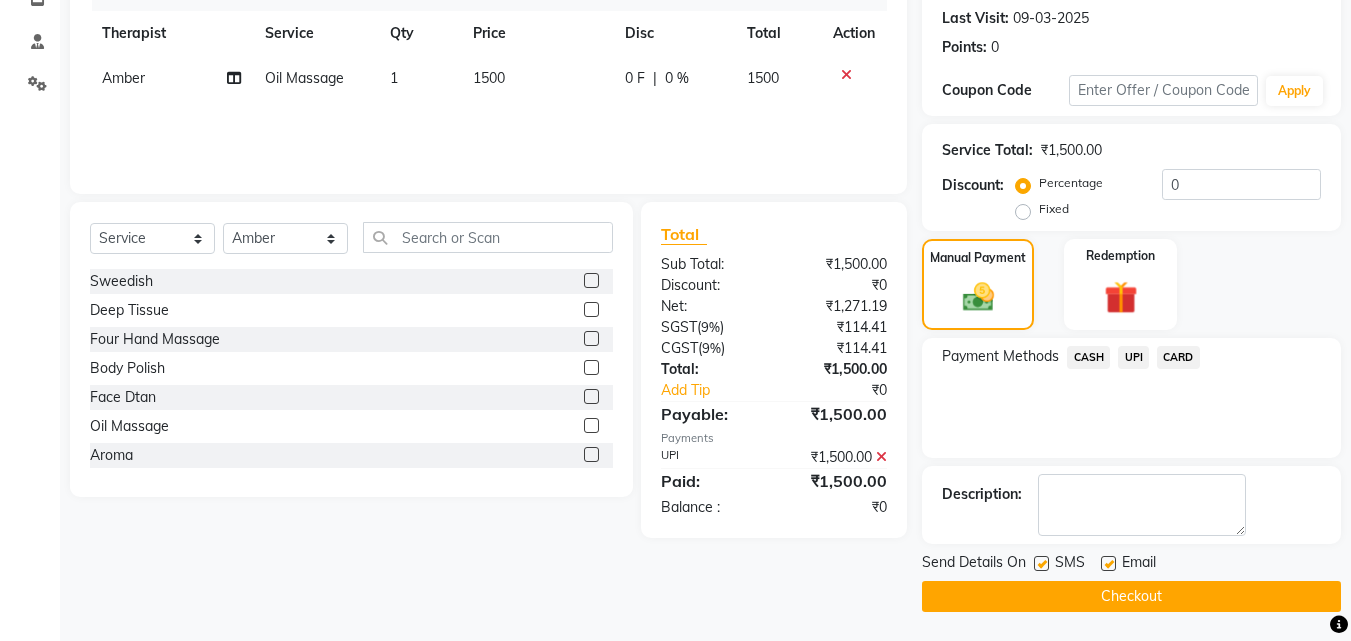 scroll, scrollTop: 275, scrollLeft: 0, axis: vertical 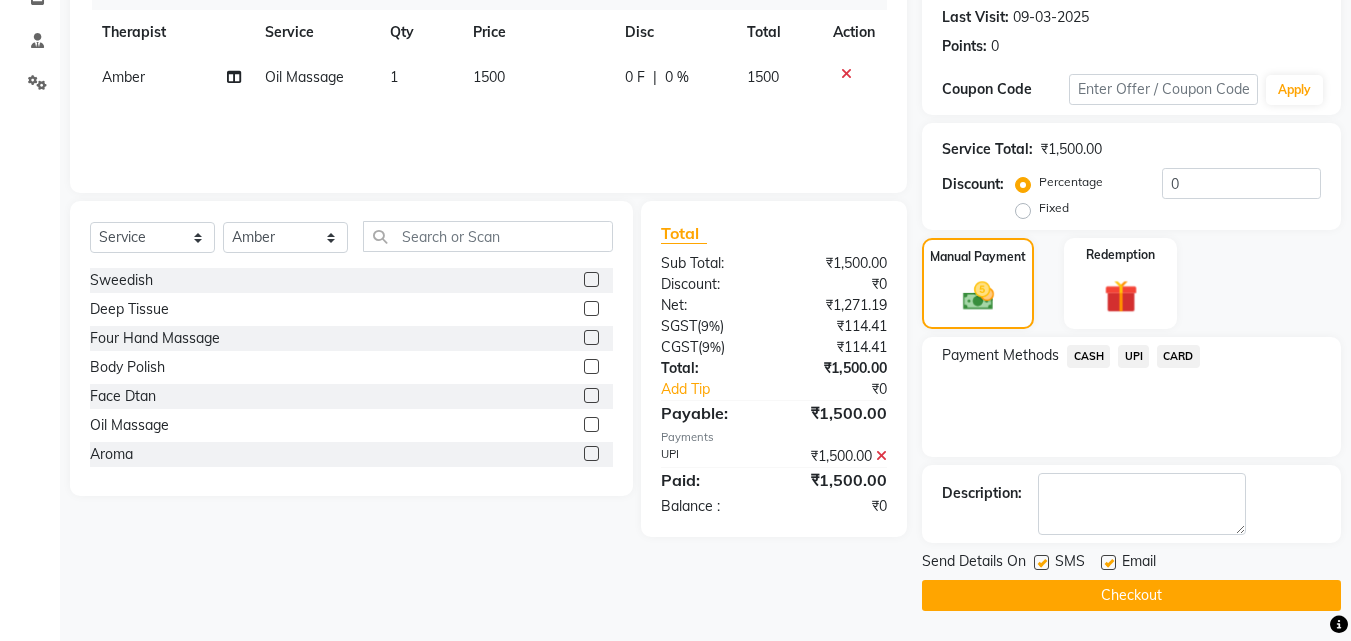 click on "Checkout" 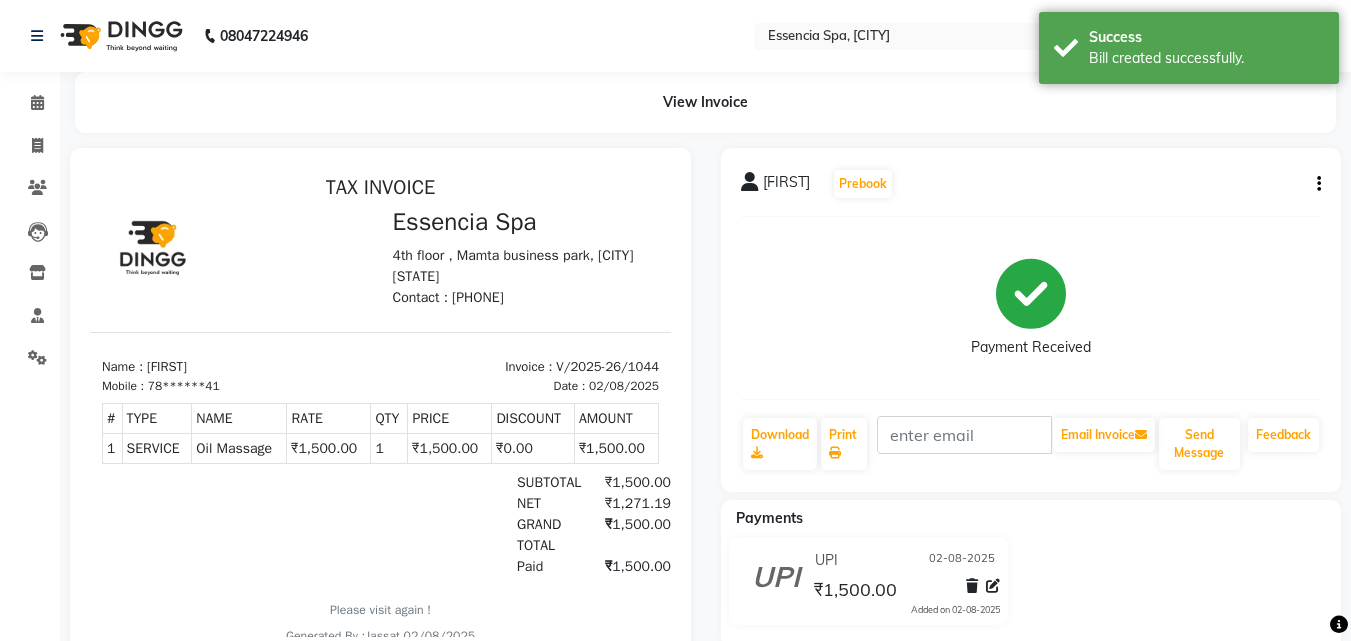 scroll, scrollTop: 0, scrollLeft: 0, axis: both 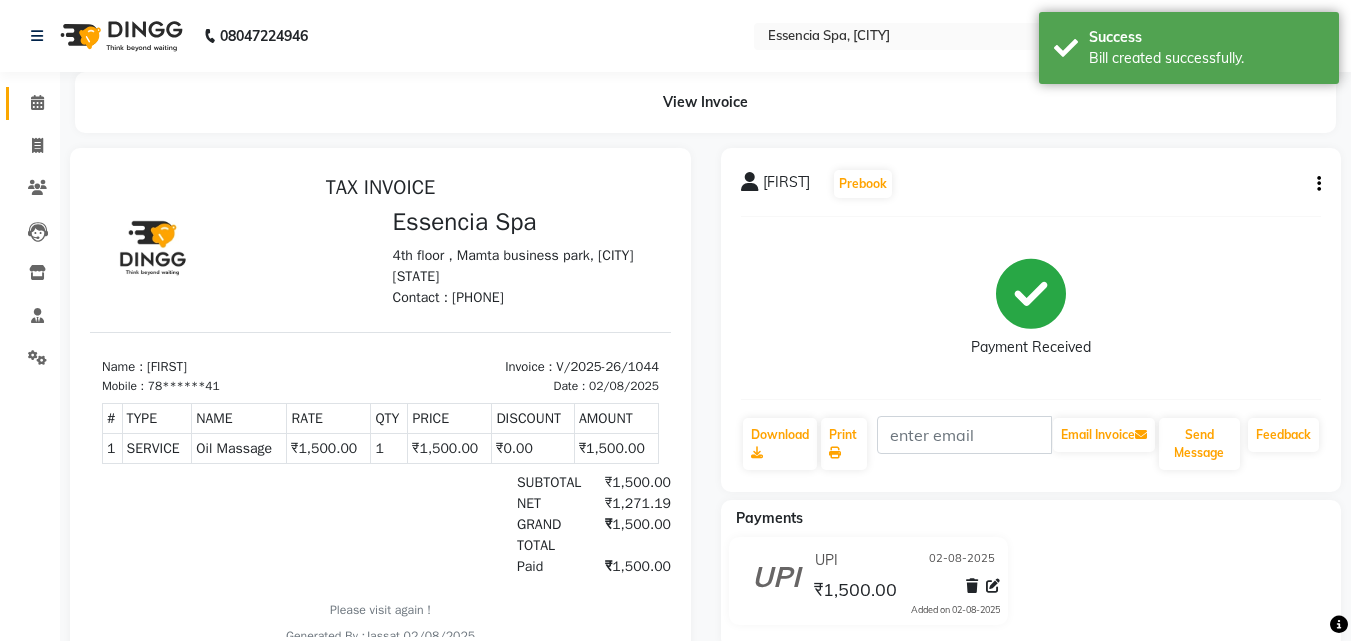 click on "Calendar" 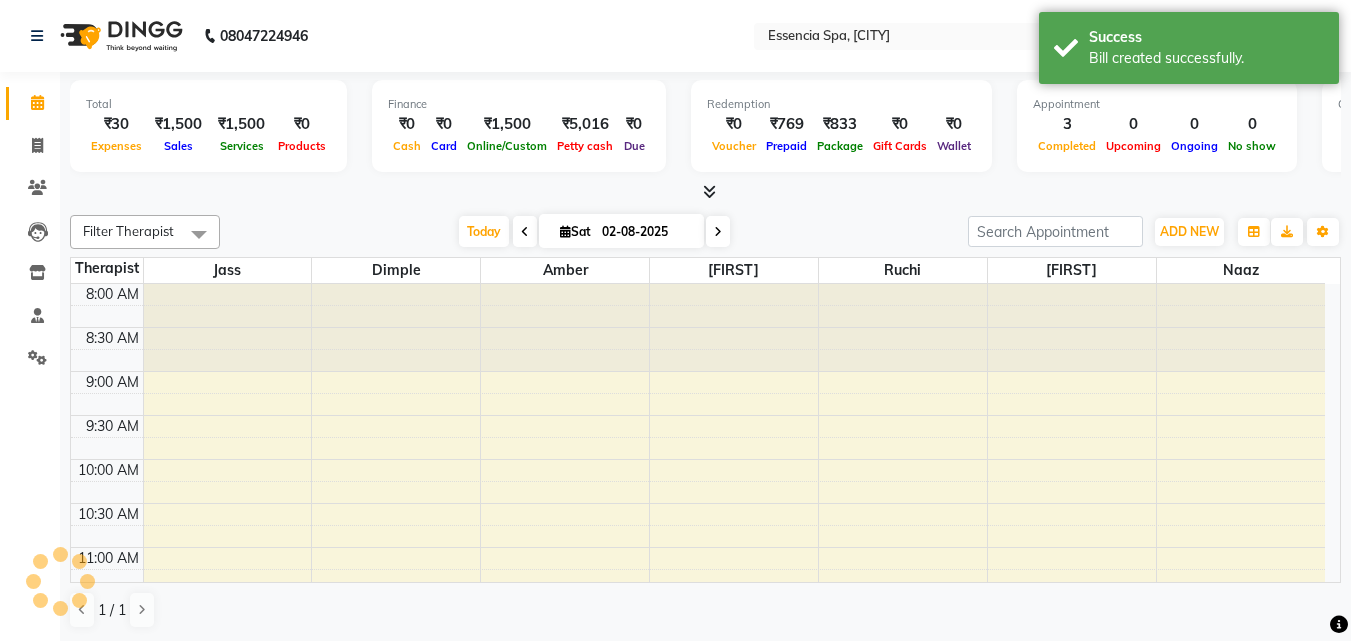 scroll, scrollTop: 0, scrollLeft: 0, axis: both 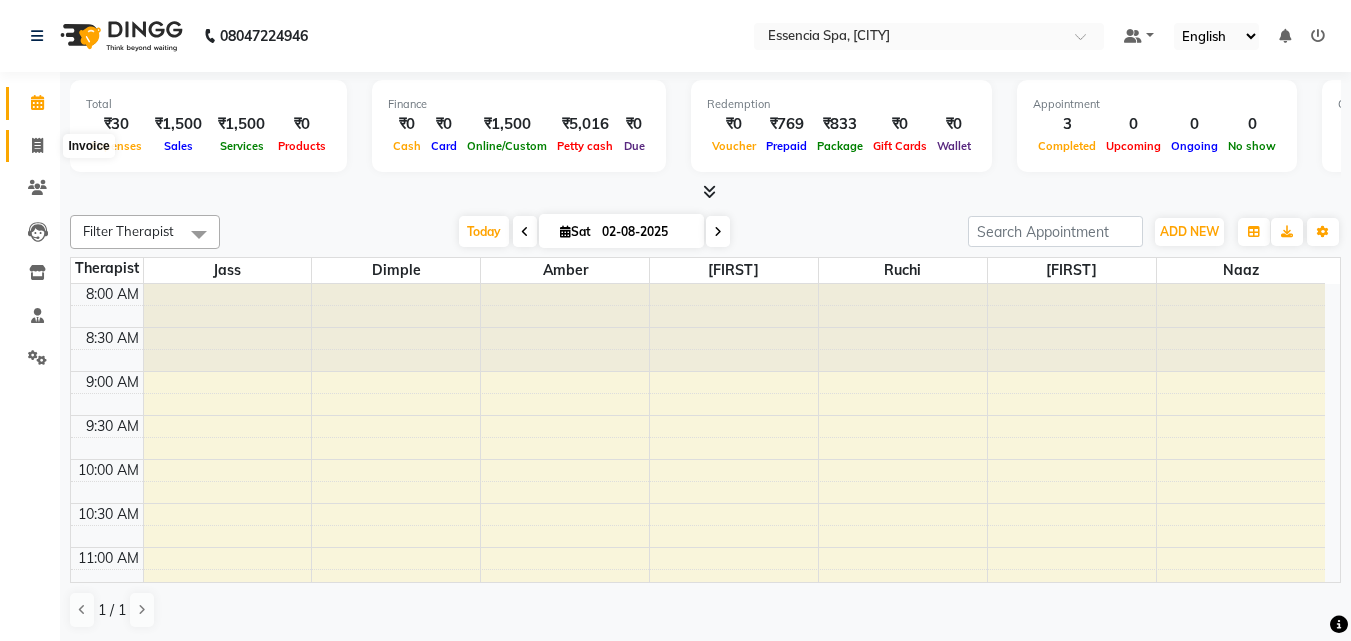 click 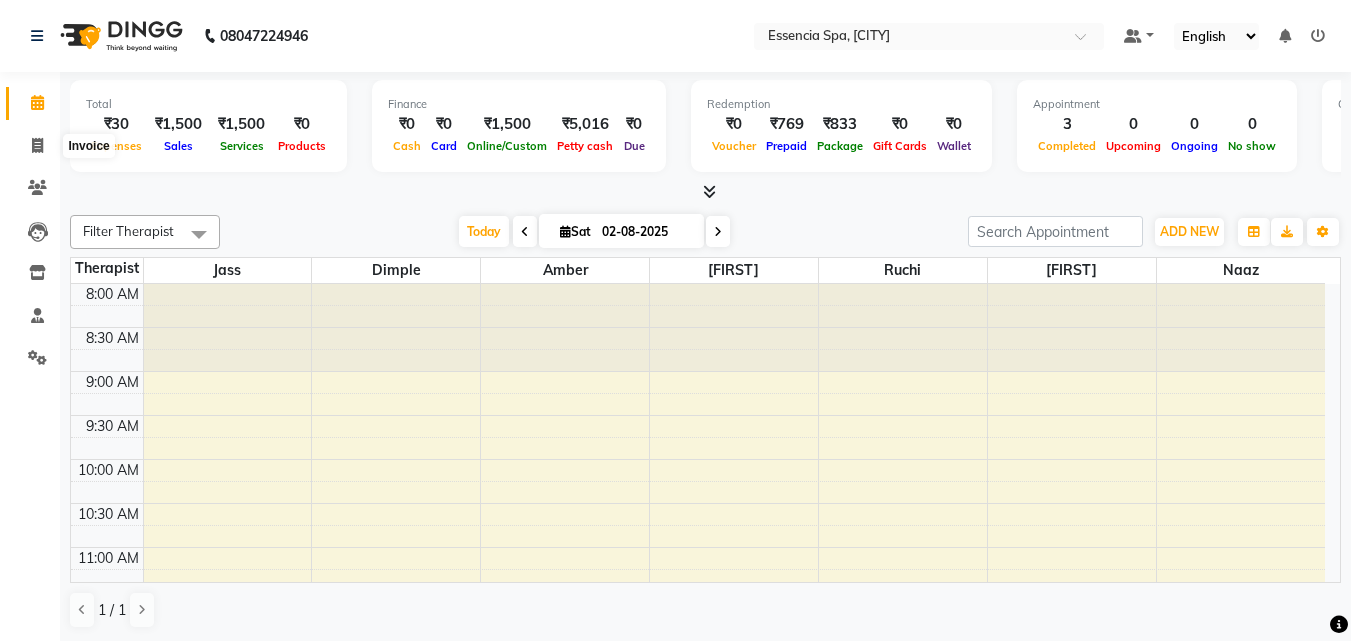 select on "service" 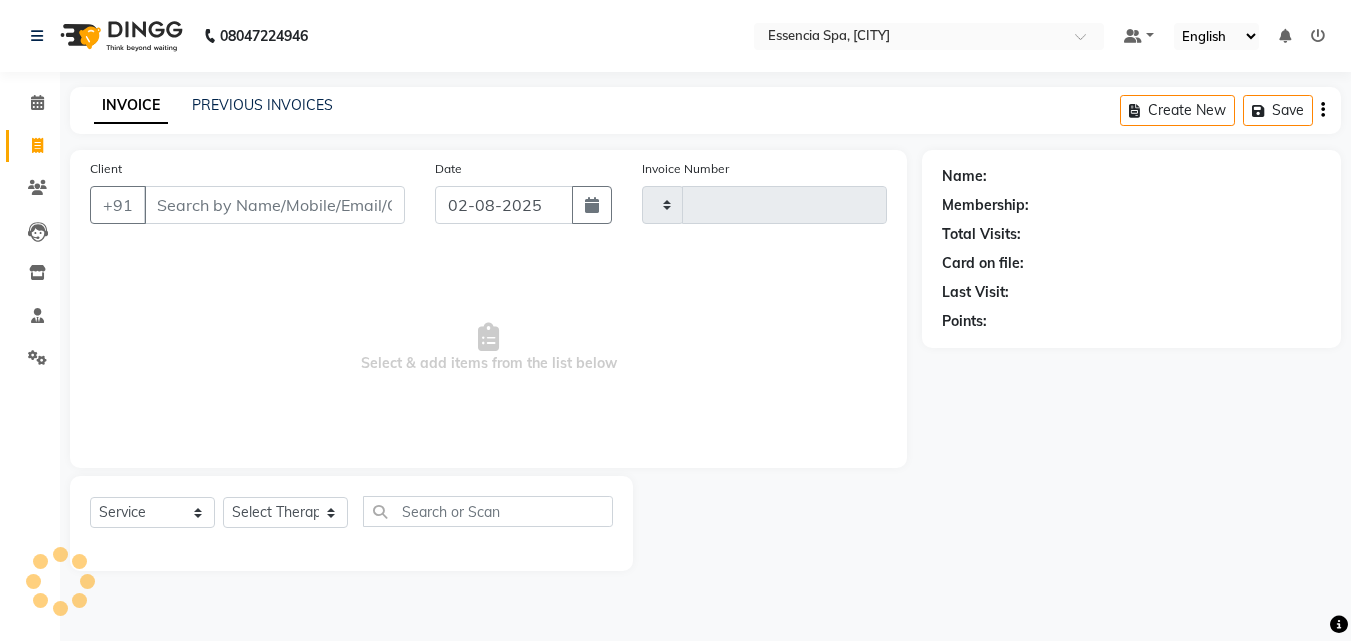 click on "Client" at bounding box center [274, 205] 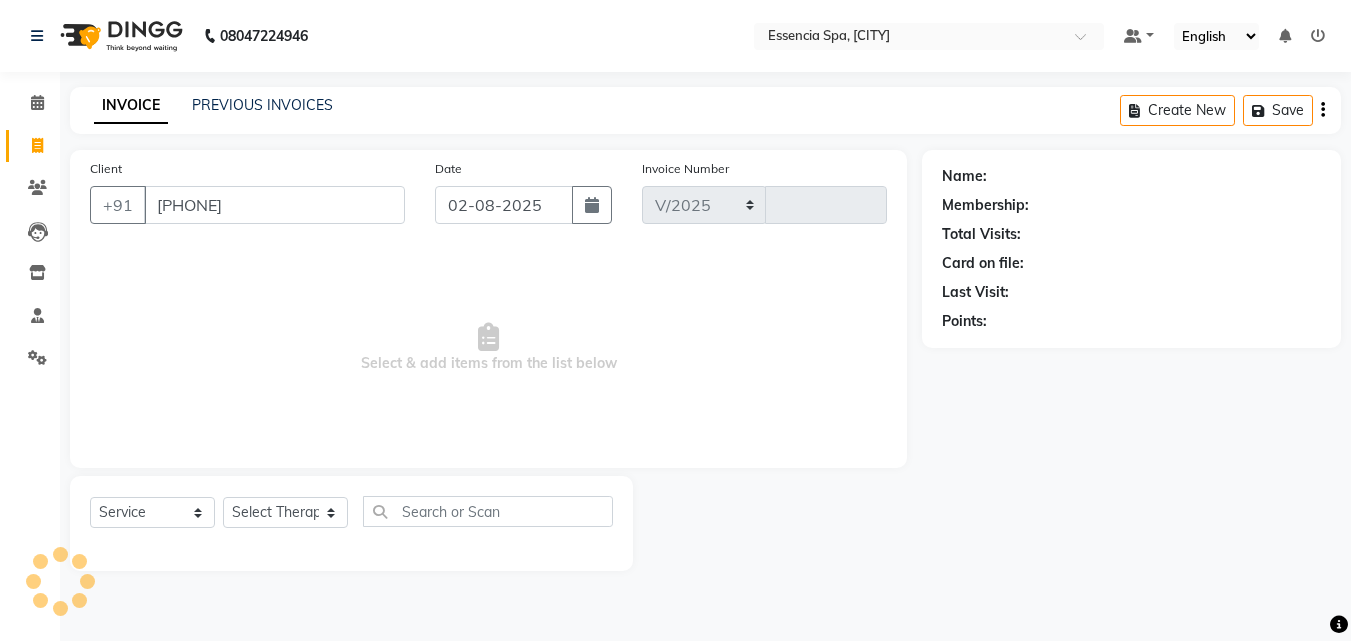 select on "7037" 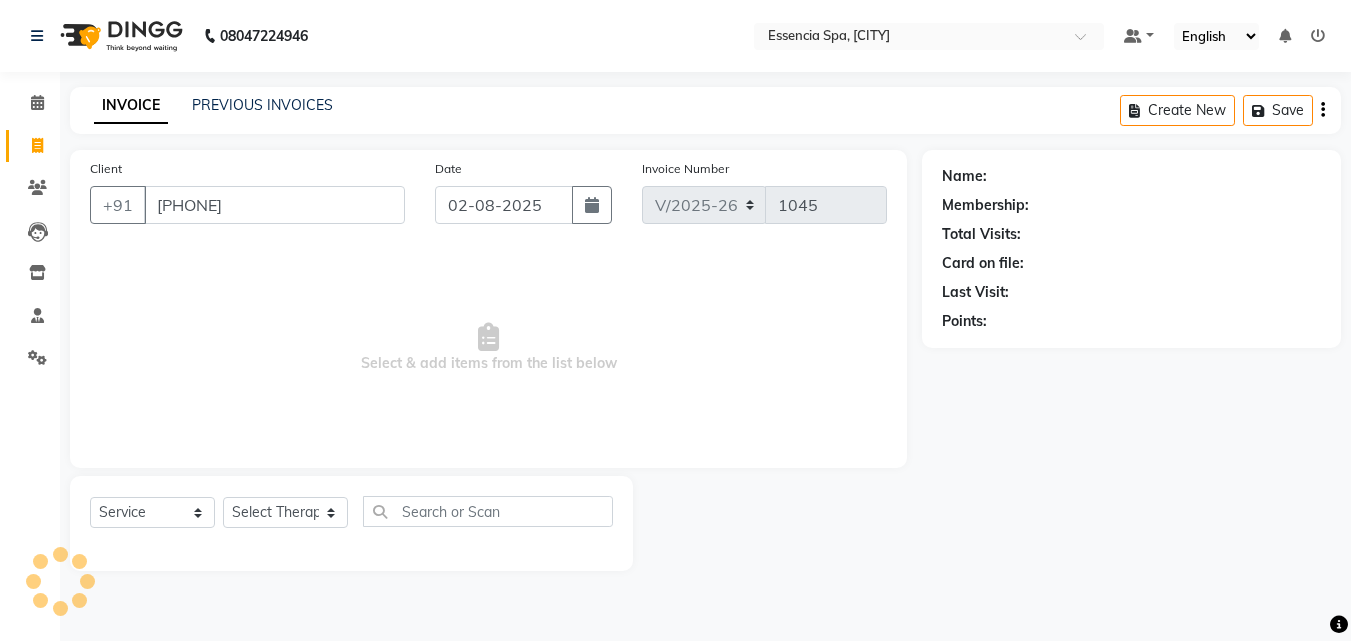 type on "[PHONE]" 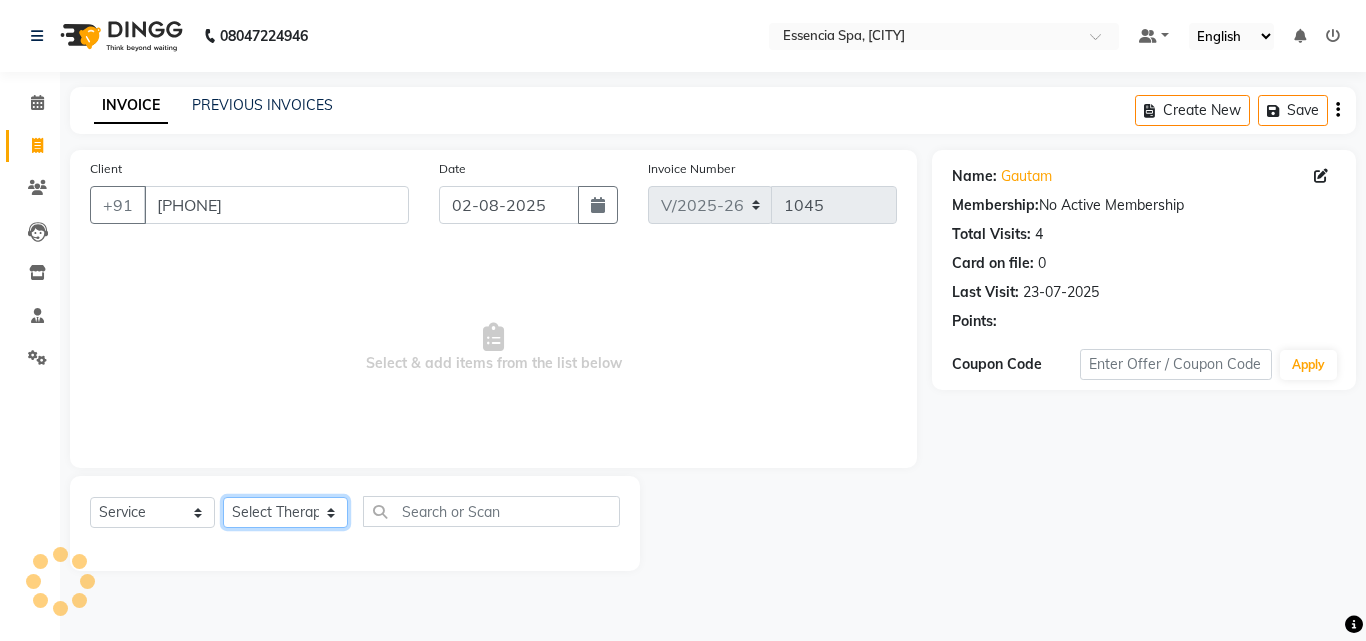 click on "Select Therapist" 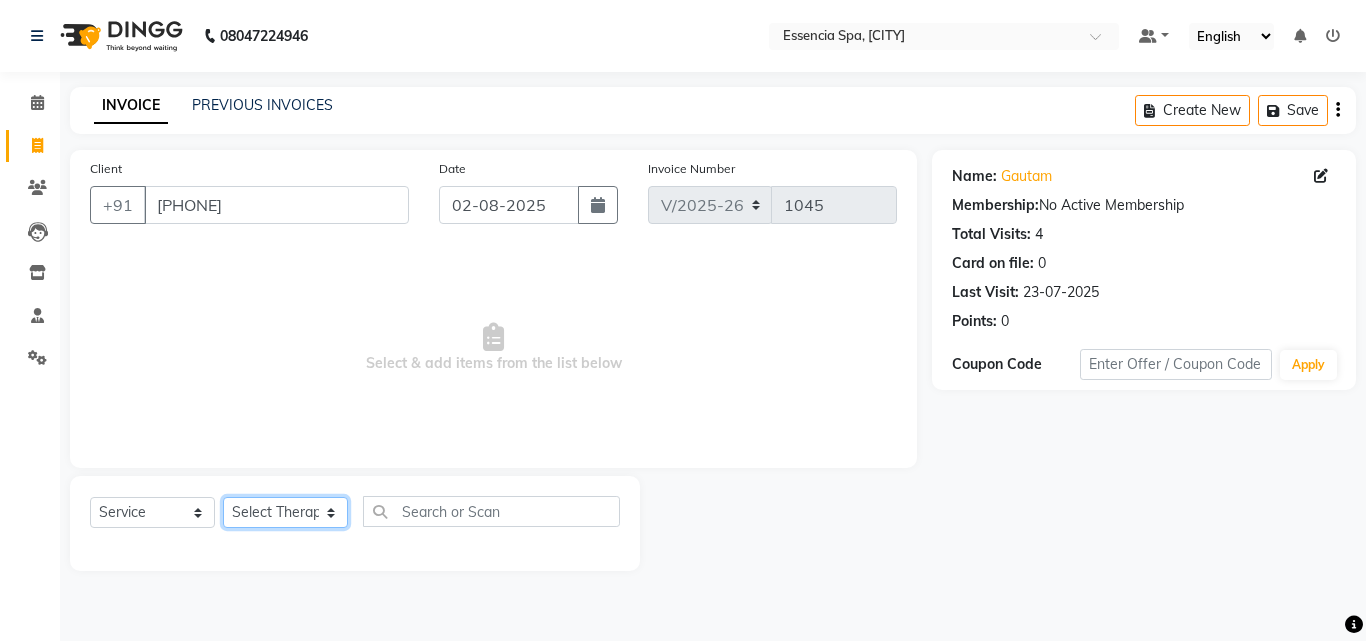 select on "61902" 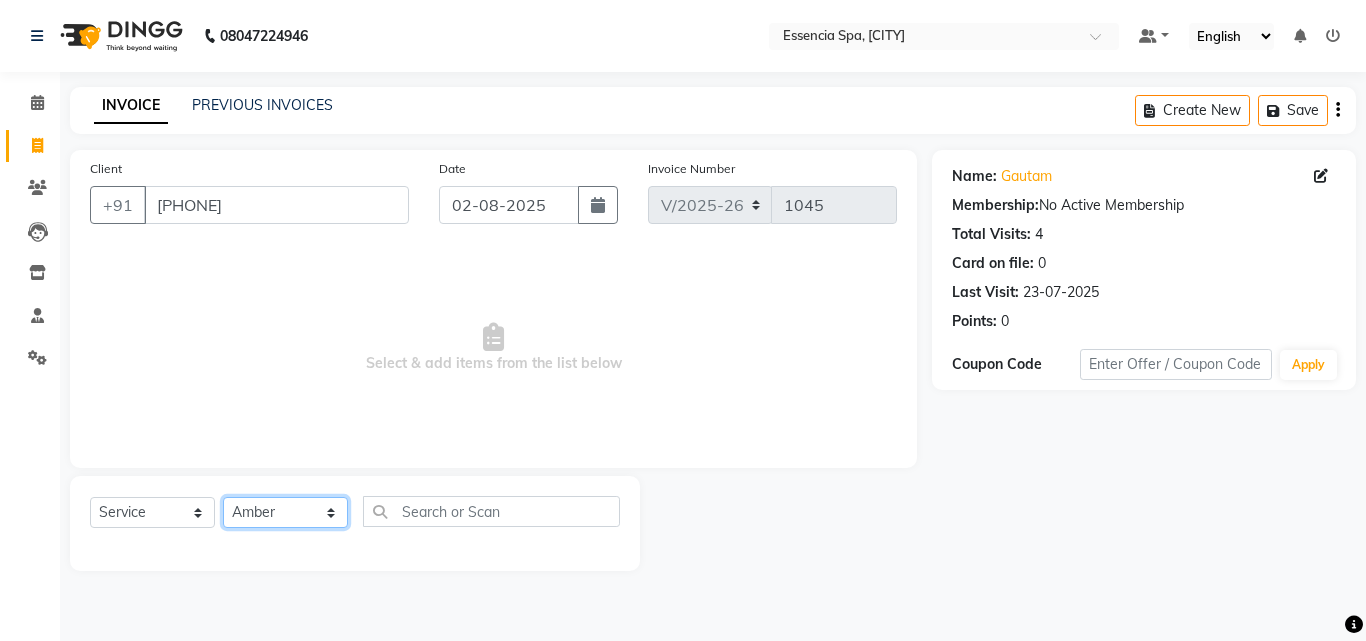 click on "Select Therapist Ahana Amber Dimple Jass Naaz ruchi ruhi" 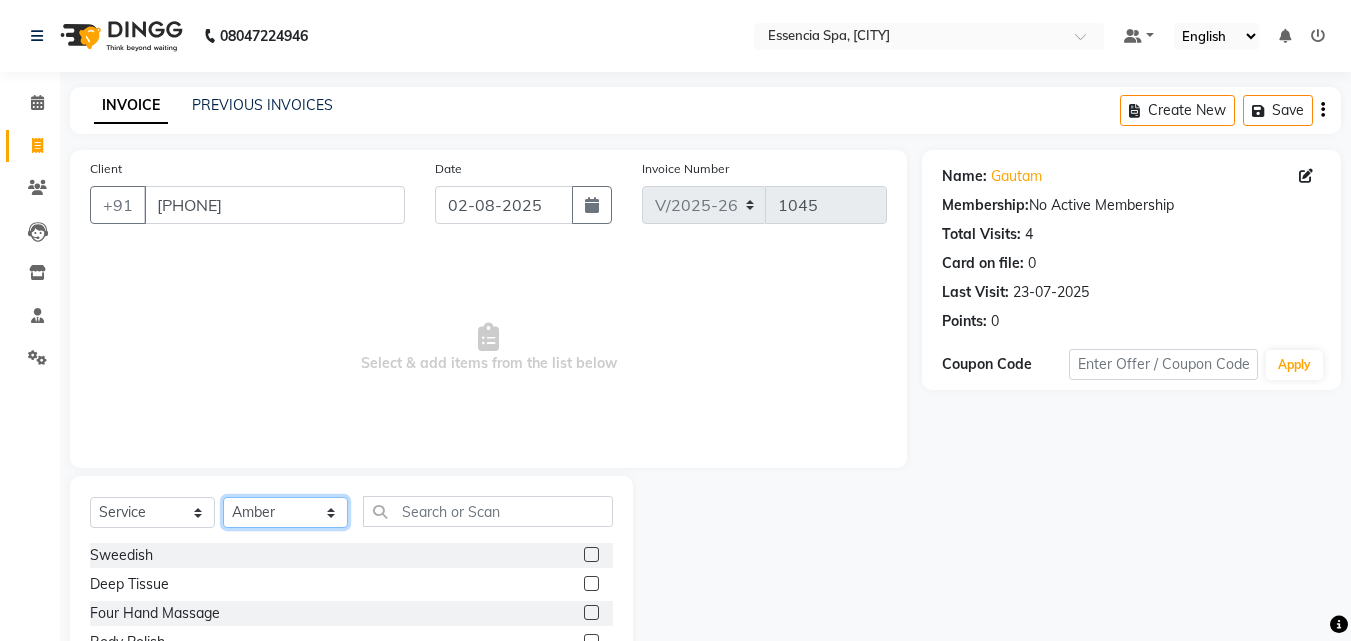 scroll, scrollTop: 160, scrollLeft: 0, axis: vertical 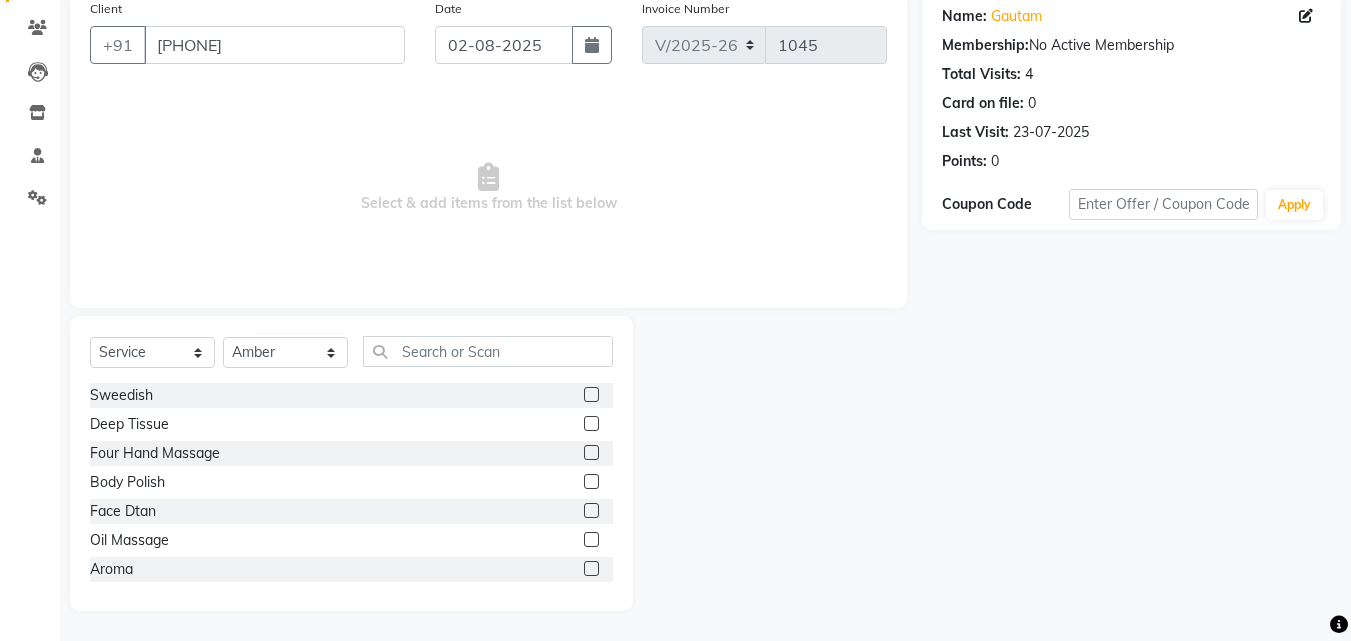 click 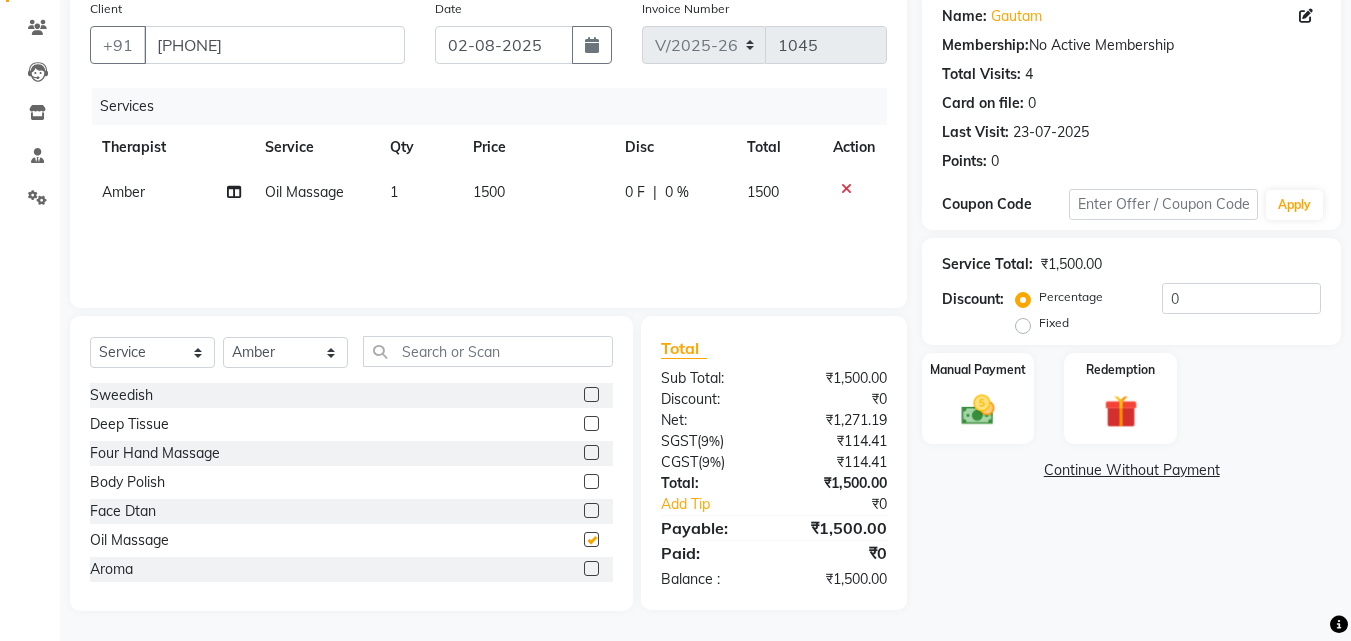 checkbox on "false" 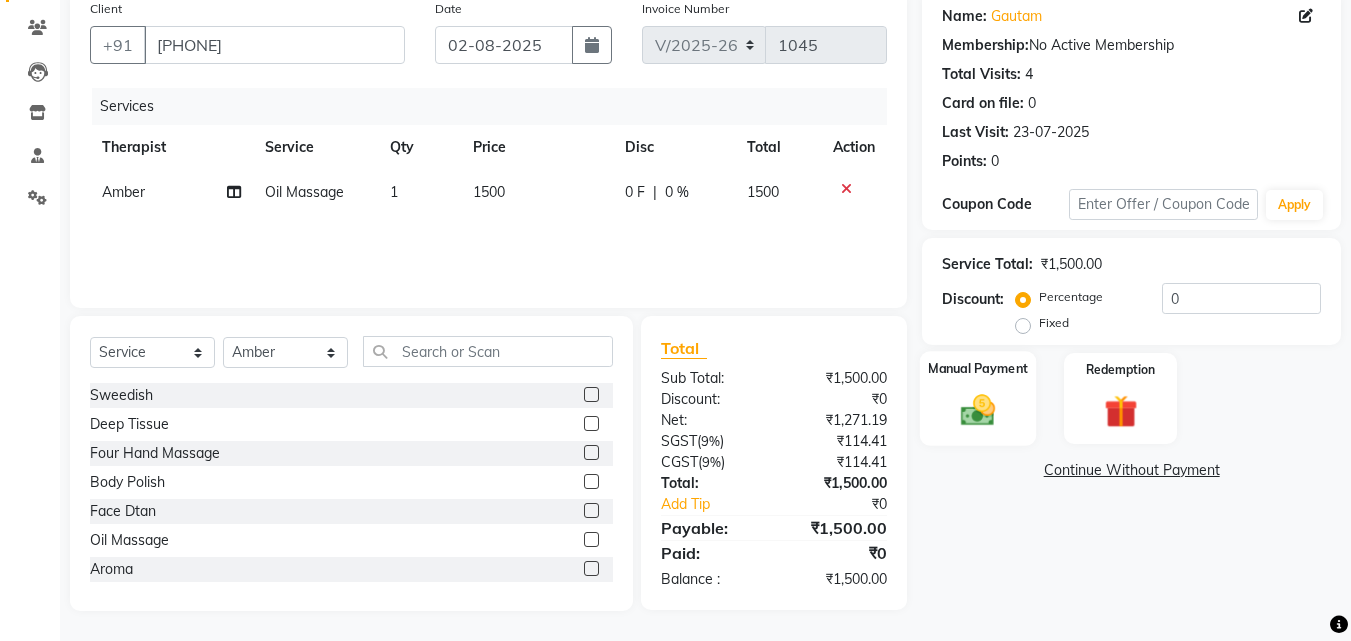 click 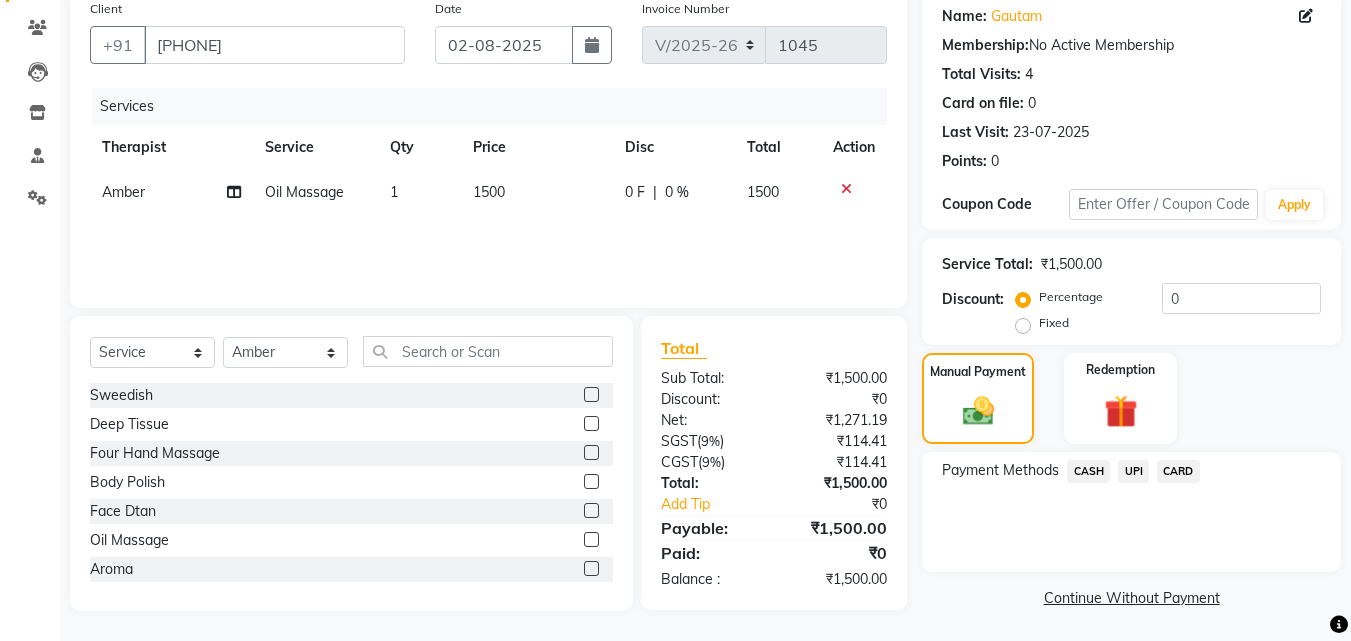 click on "CASH" 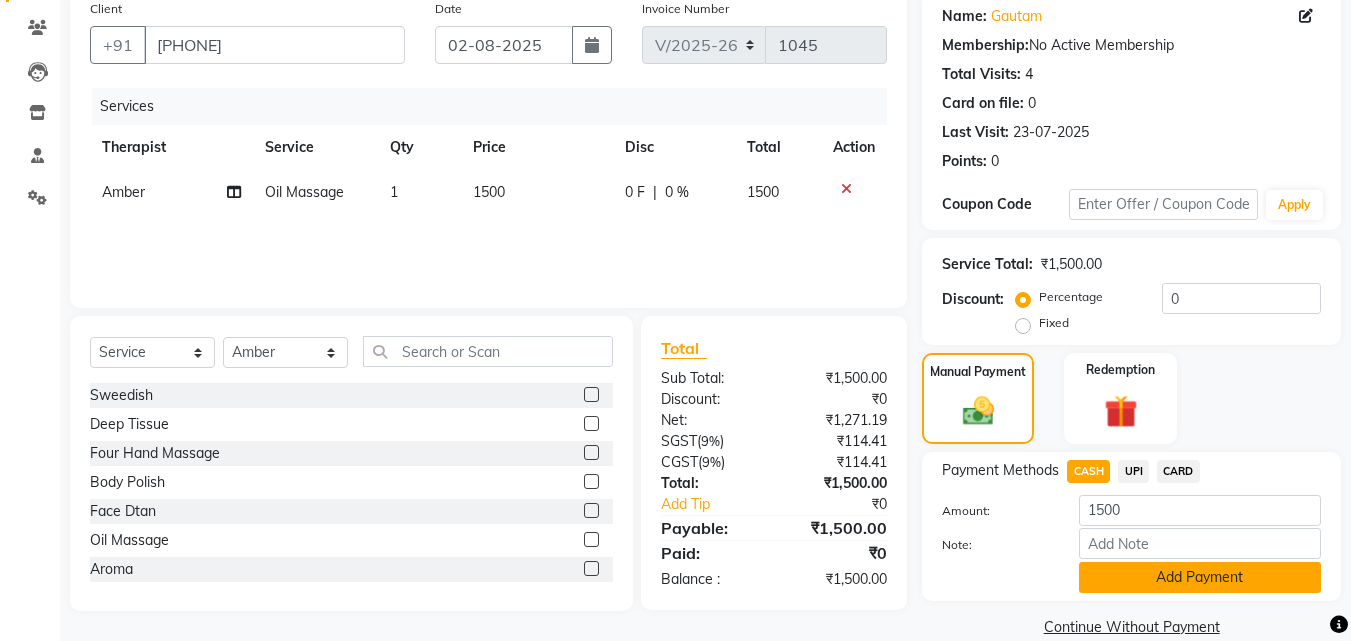 click on "Add Payment" 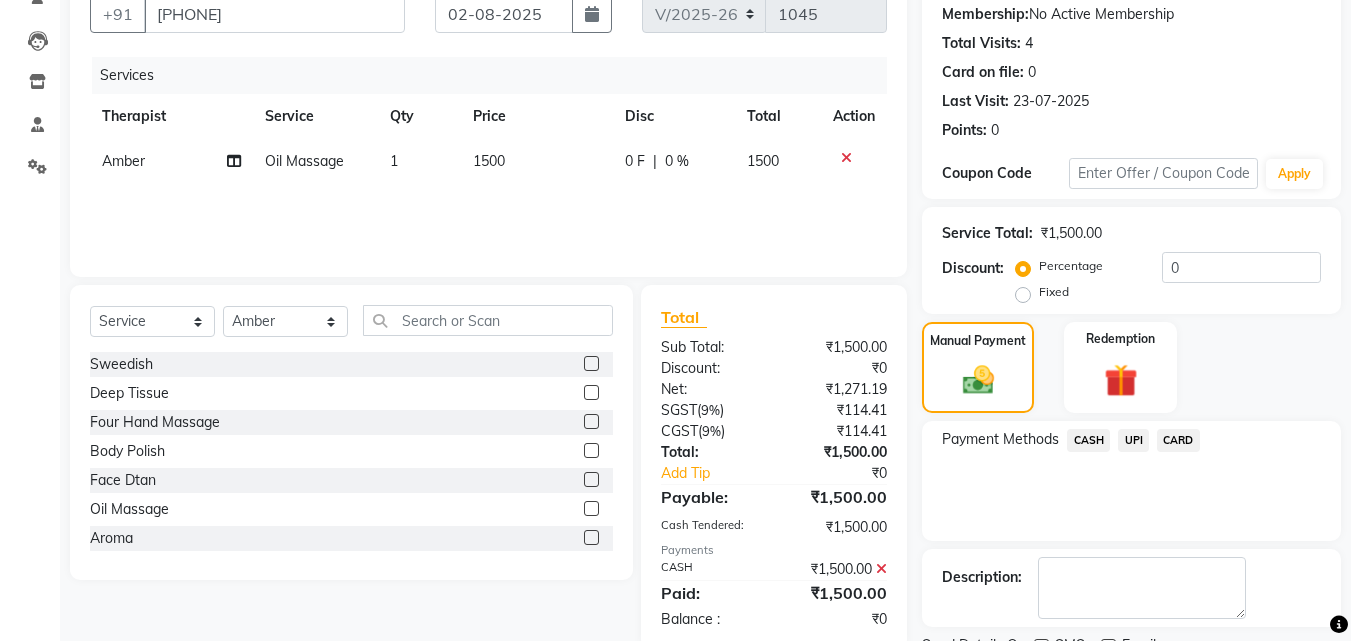 scroll, scrollTop: 275, scrollLeft: 0, axis: vertical 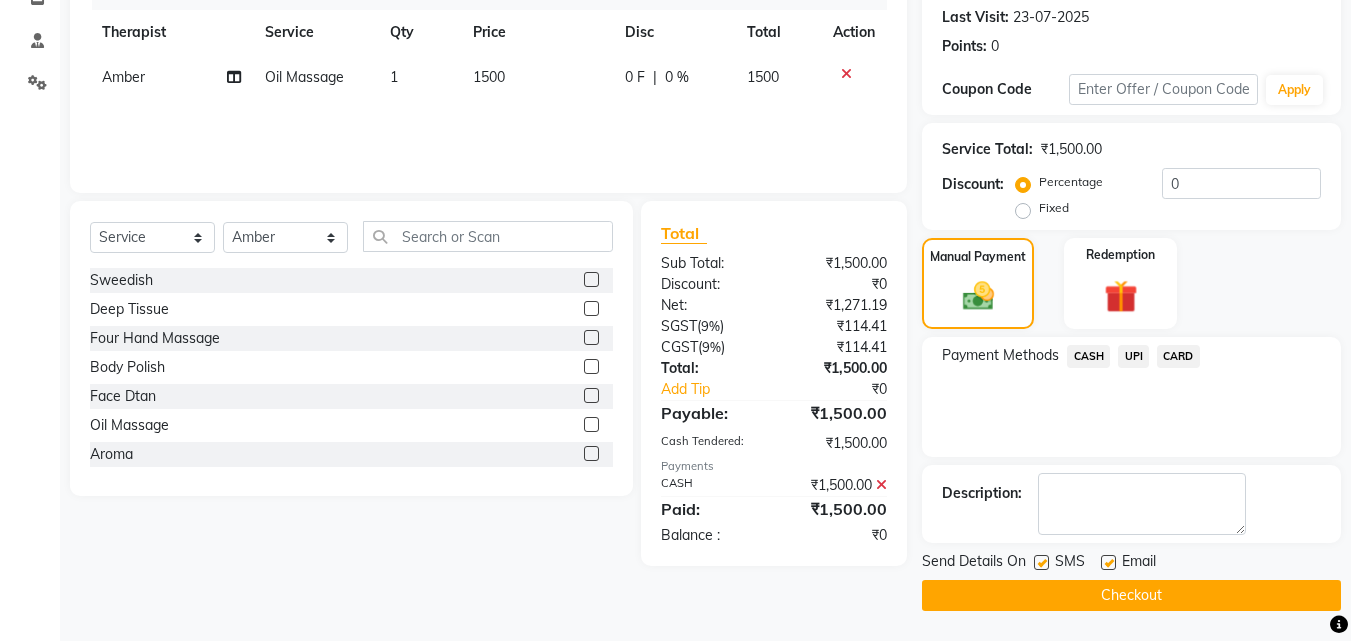 click on "Checkout" 